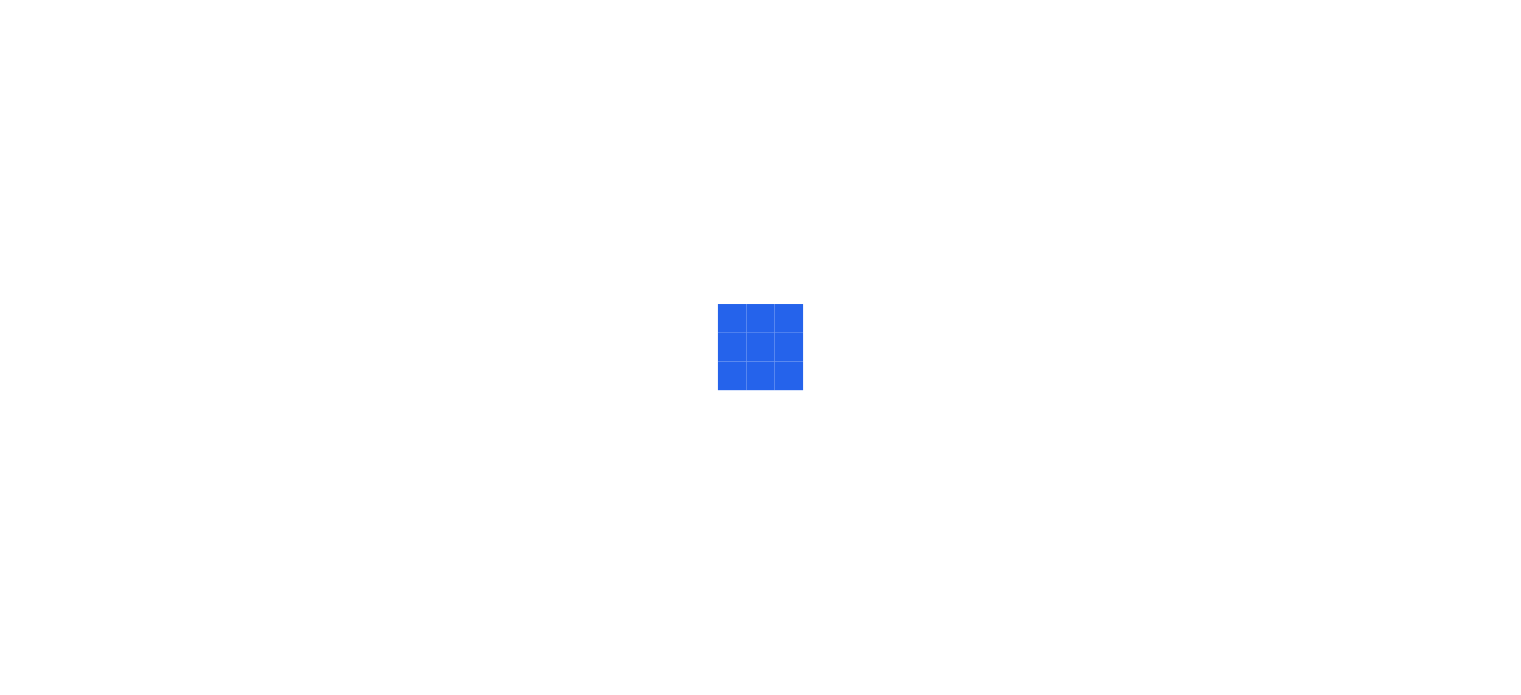 scroll, scrollTop: 0, scrollLeft: 0, axis: both 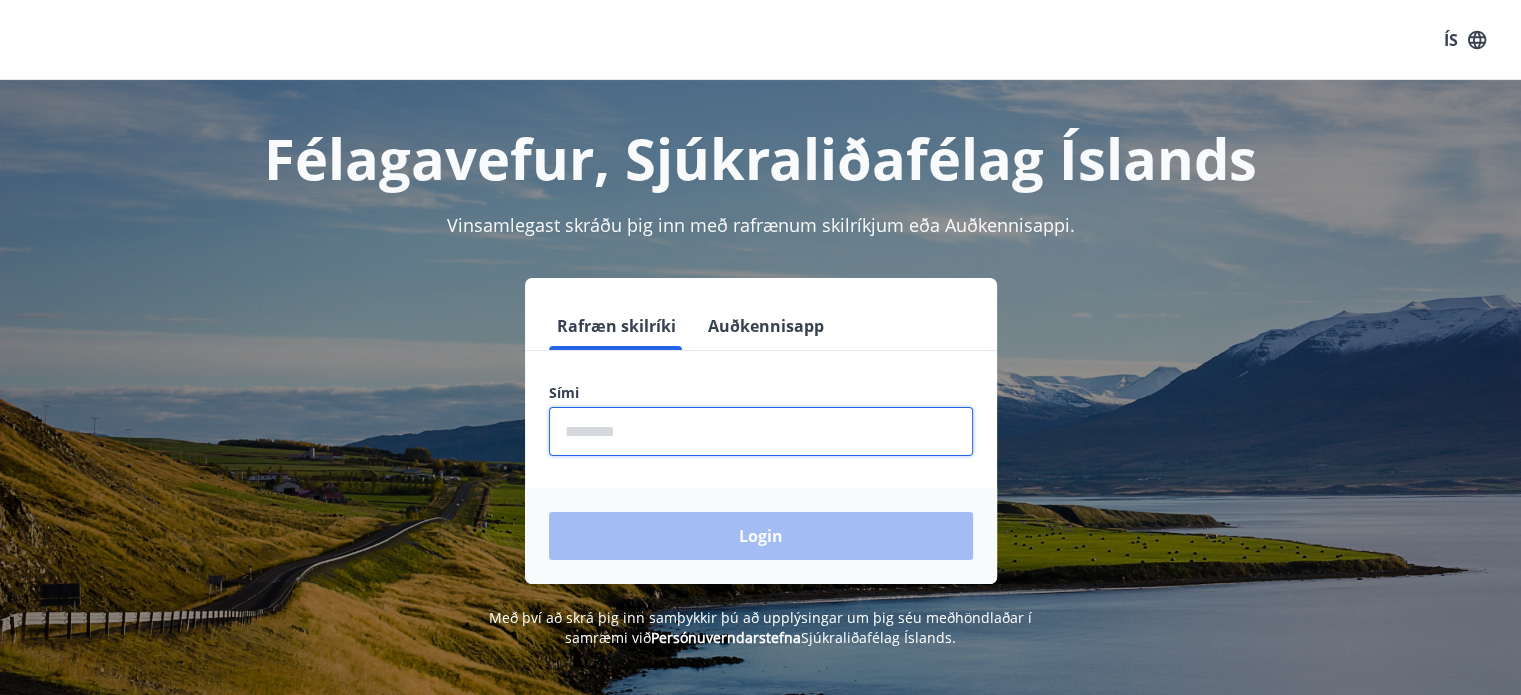 click at bounding box center (761, 431) 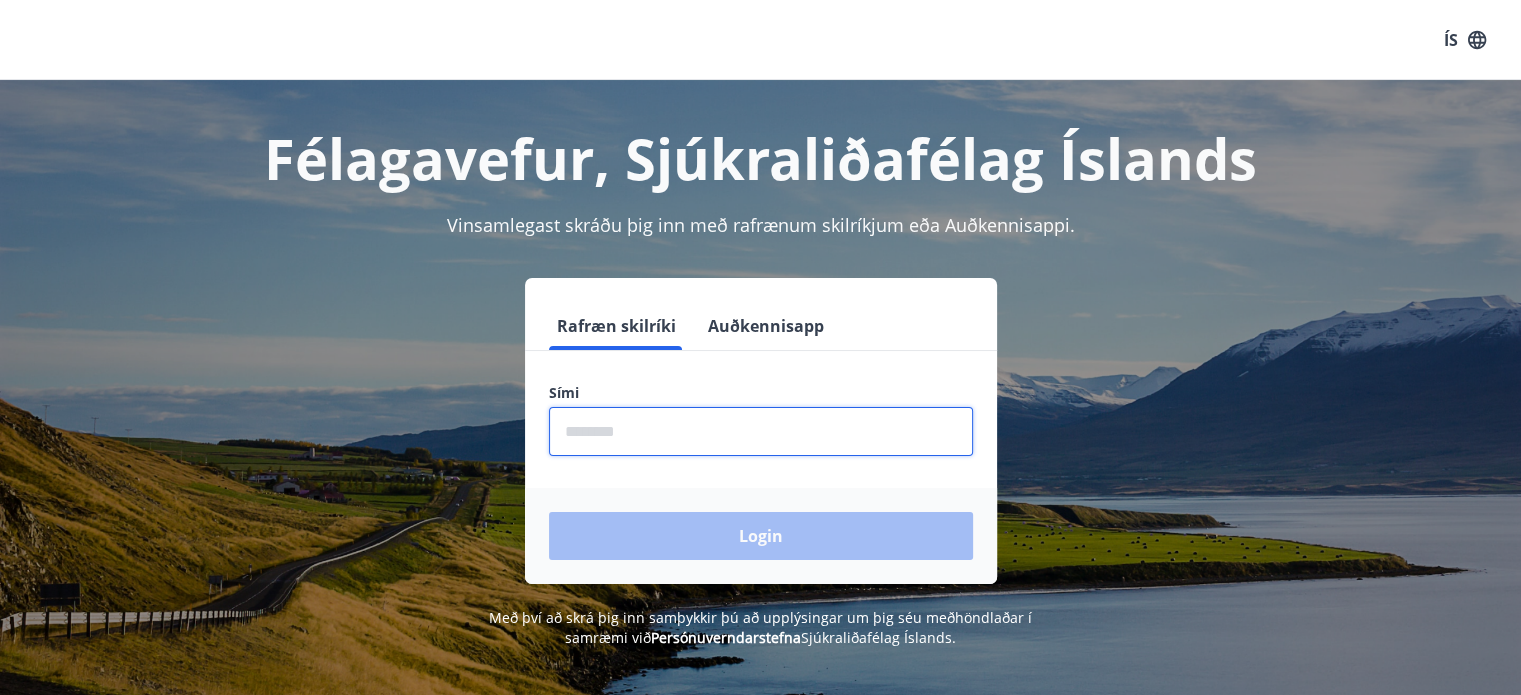 type on "********" 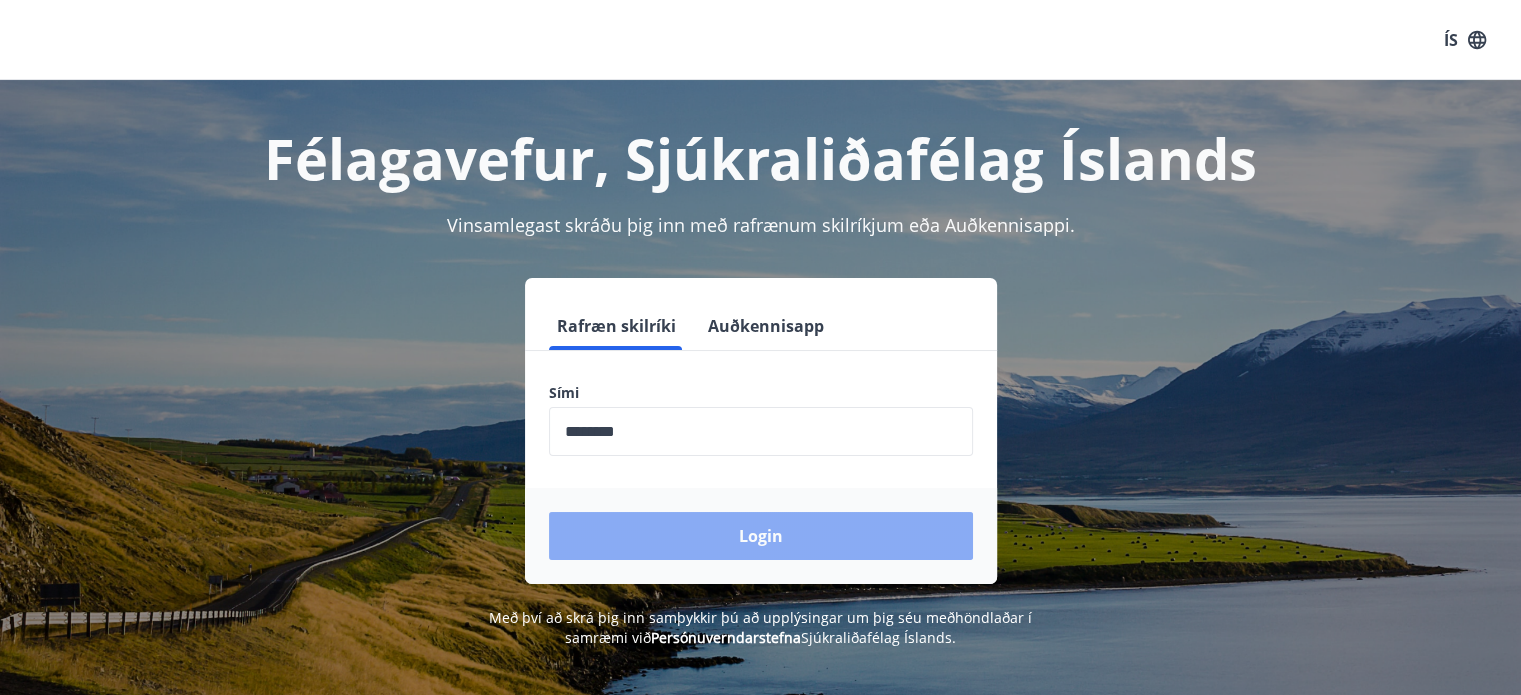click on "Login" at bounding box center (761, 536) 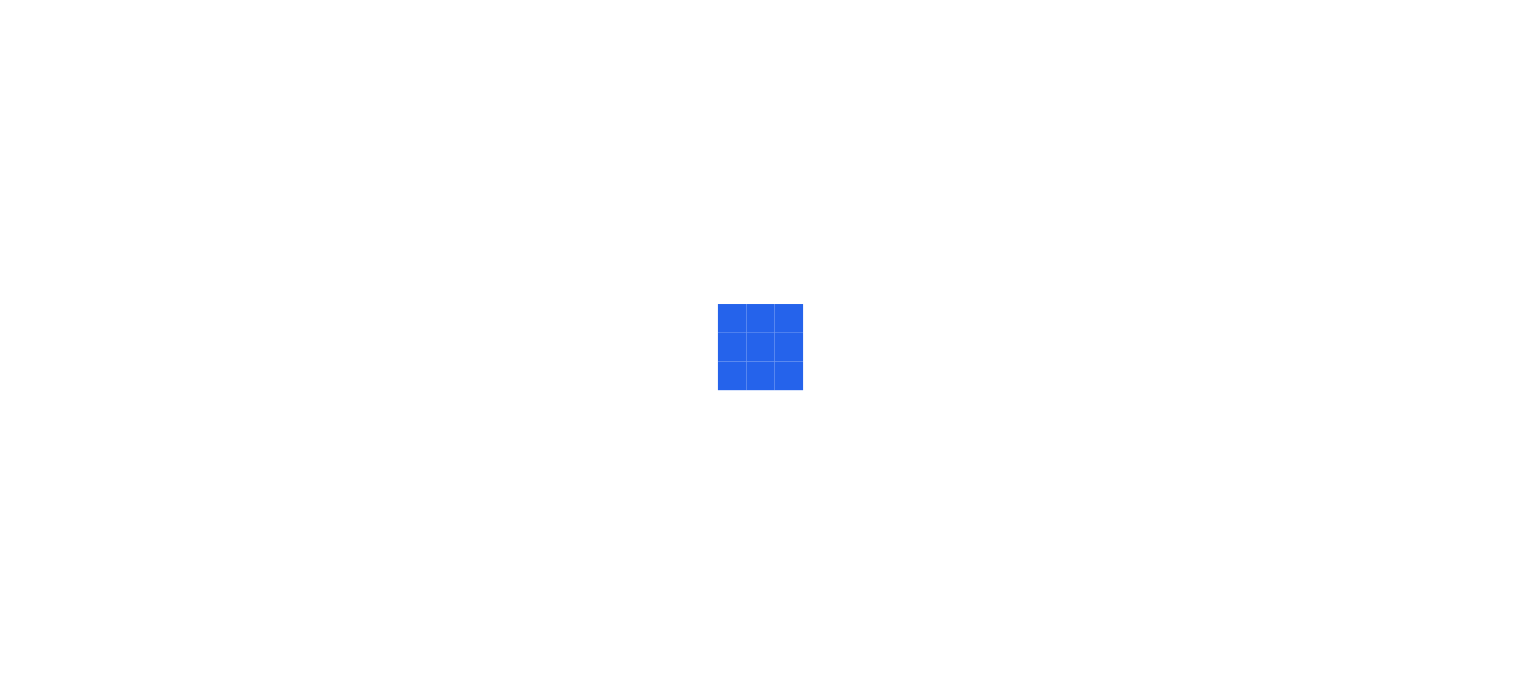 scroll, scrollTop: 0, scrollLeft: 0, axis: both 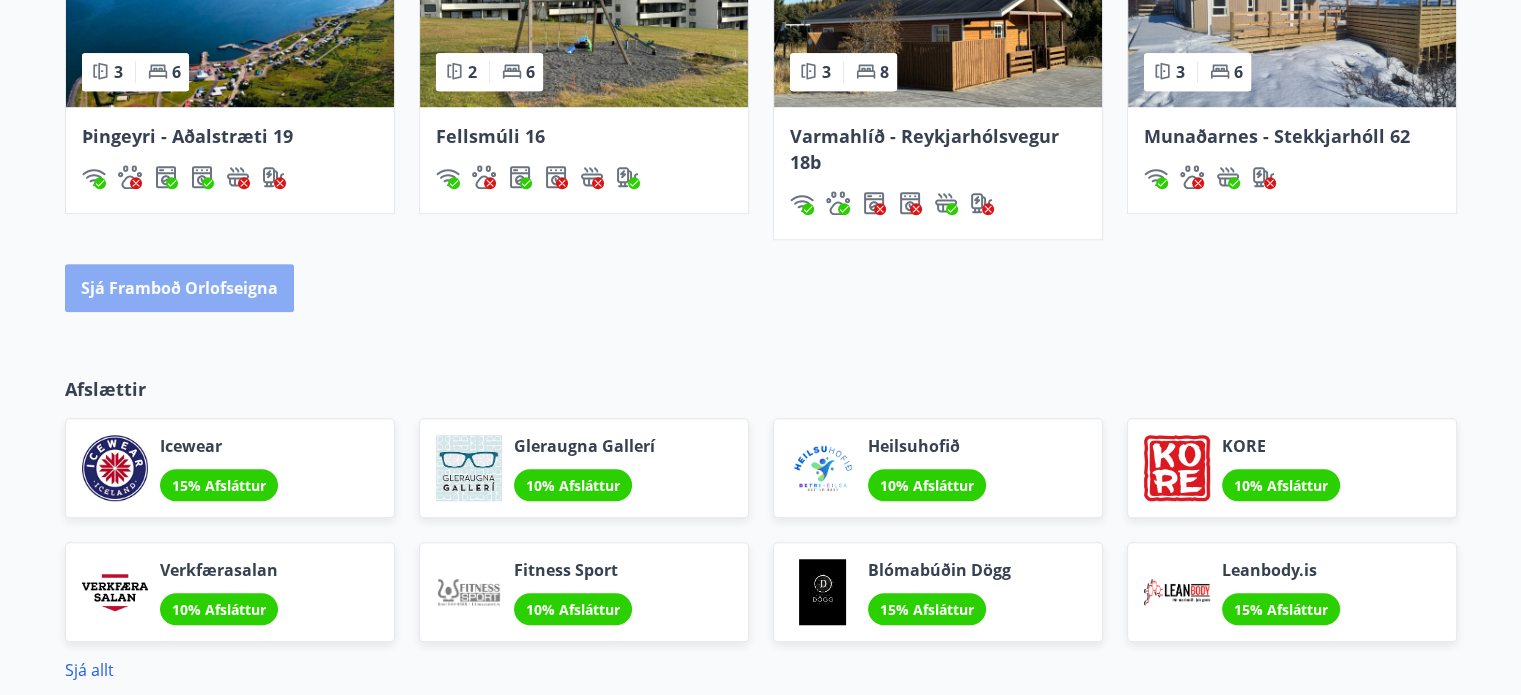 click on "Sjá framboð orlofseigna" at bounding box center (179, 288) 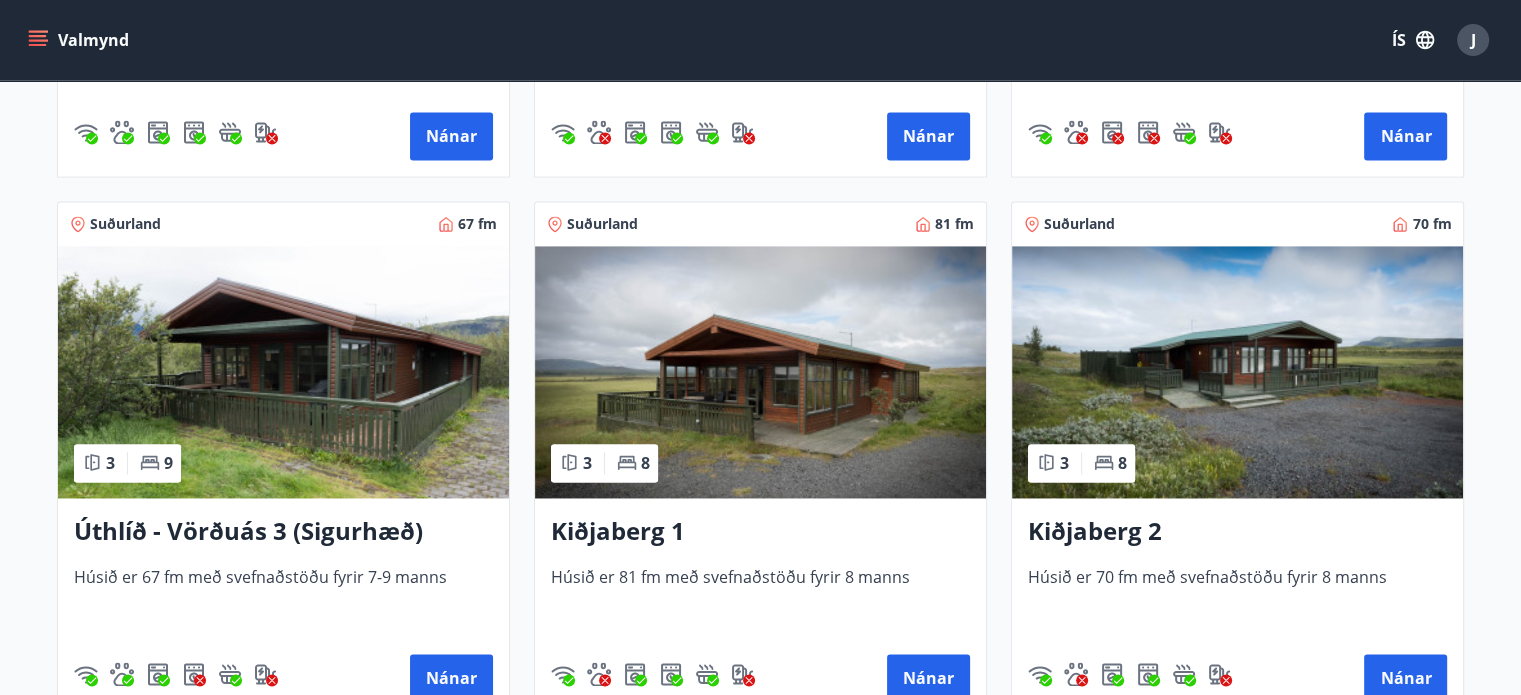 scroll, scrollTop: 3000, scrollLeft: 0, axis: vertical 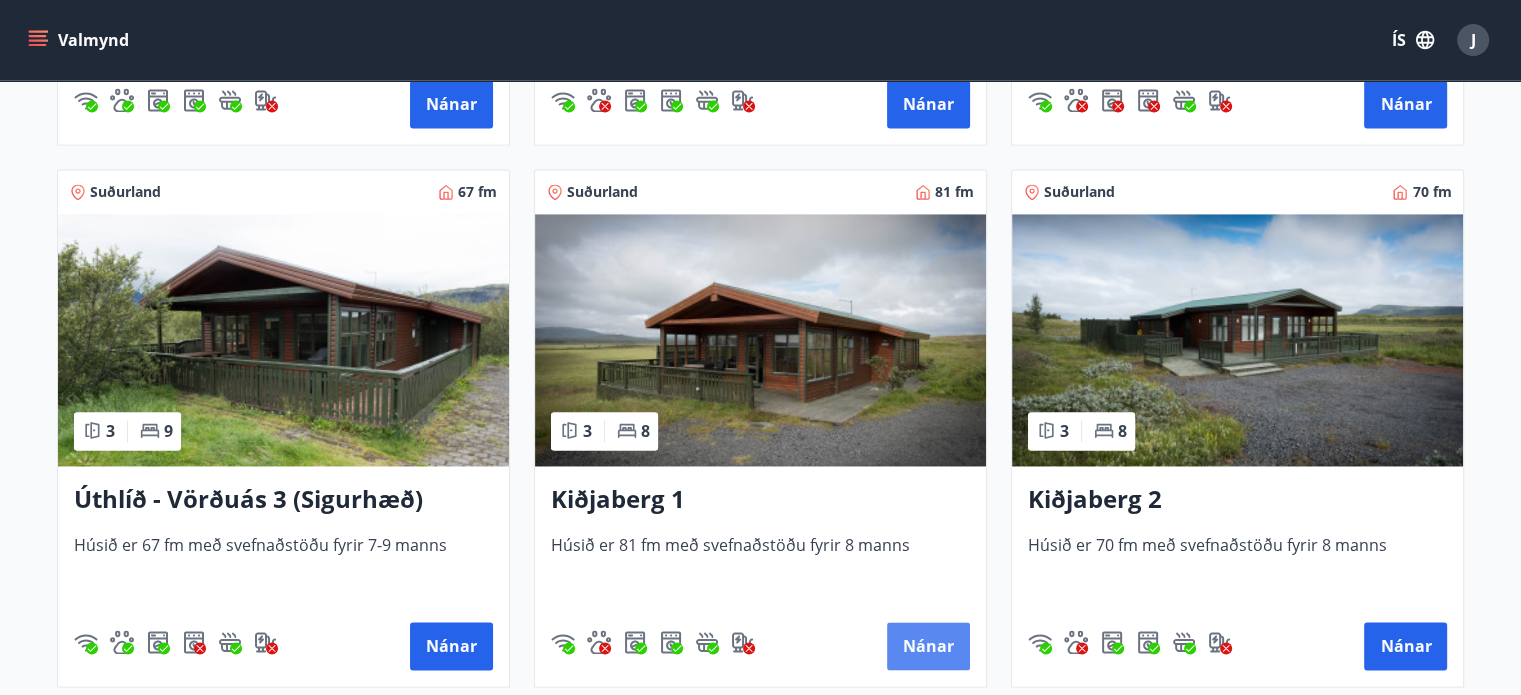 click on "Nánar" at bounding box center (928, 646) 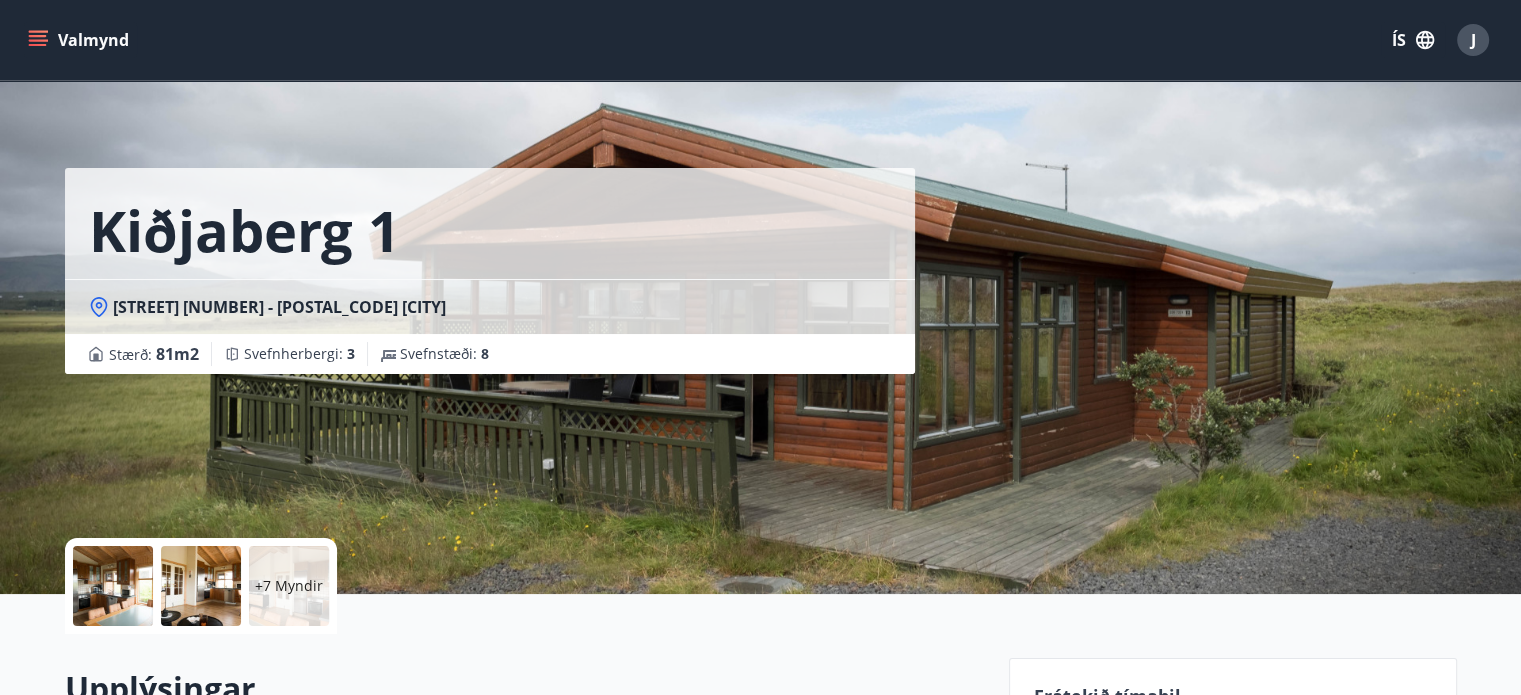 scroll, scrollTop: 0, scrollLeft: 0, axis: both 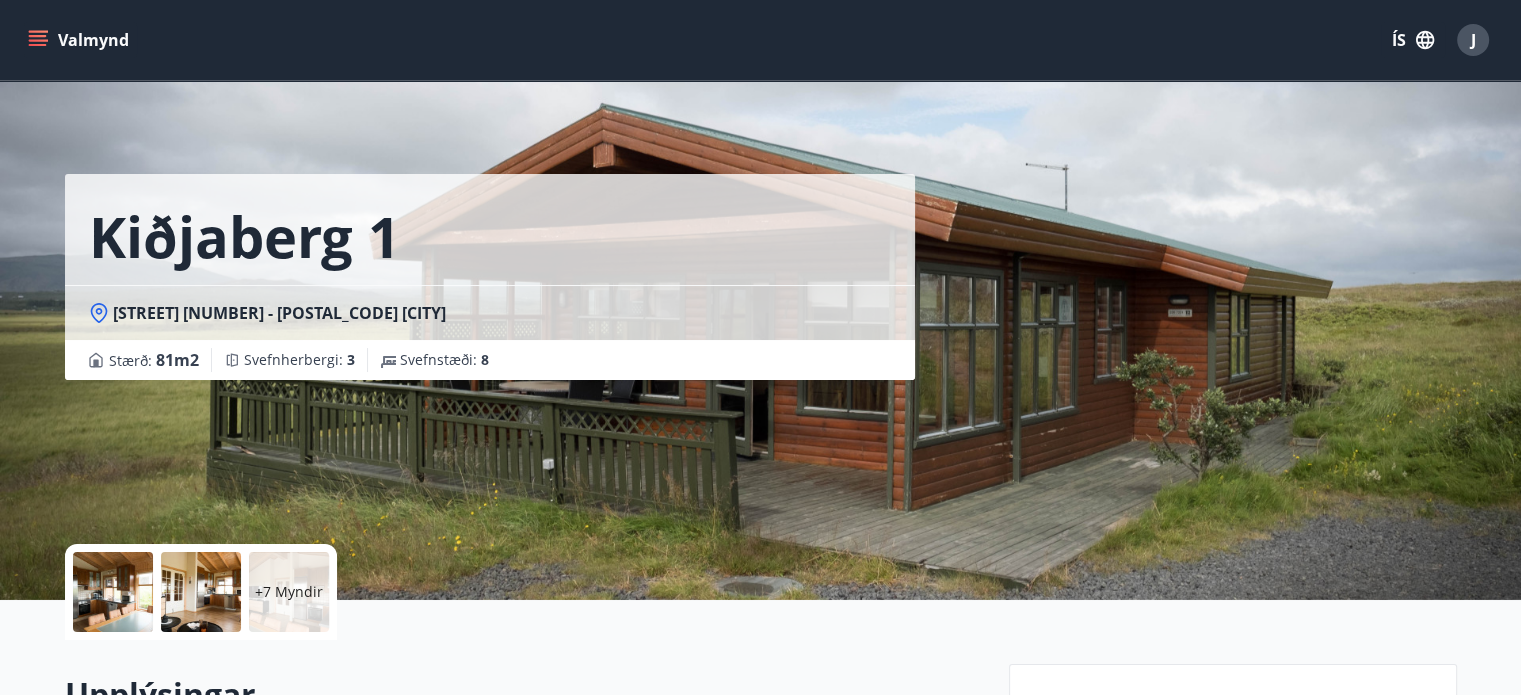 click on "Valmynd" at bounding box center [80, 40] 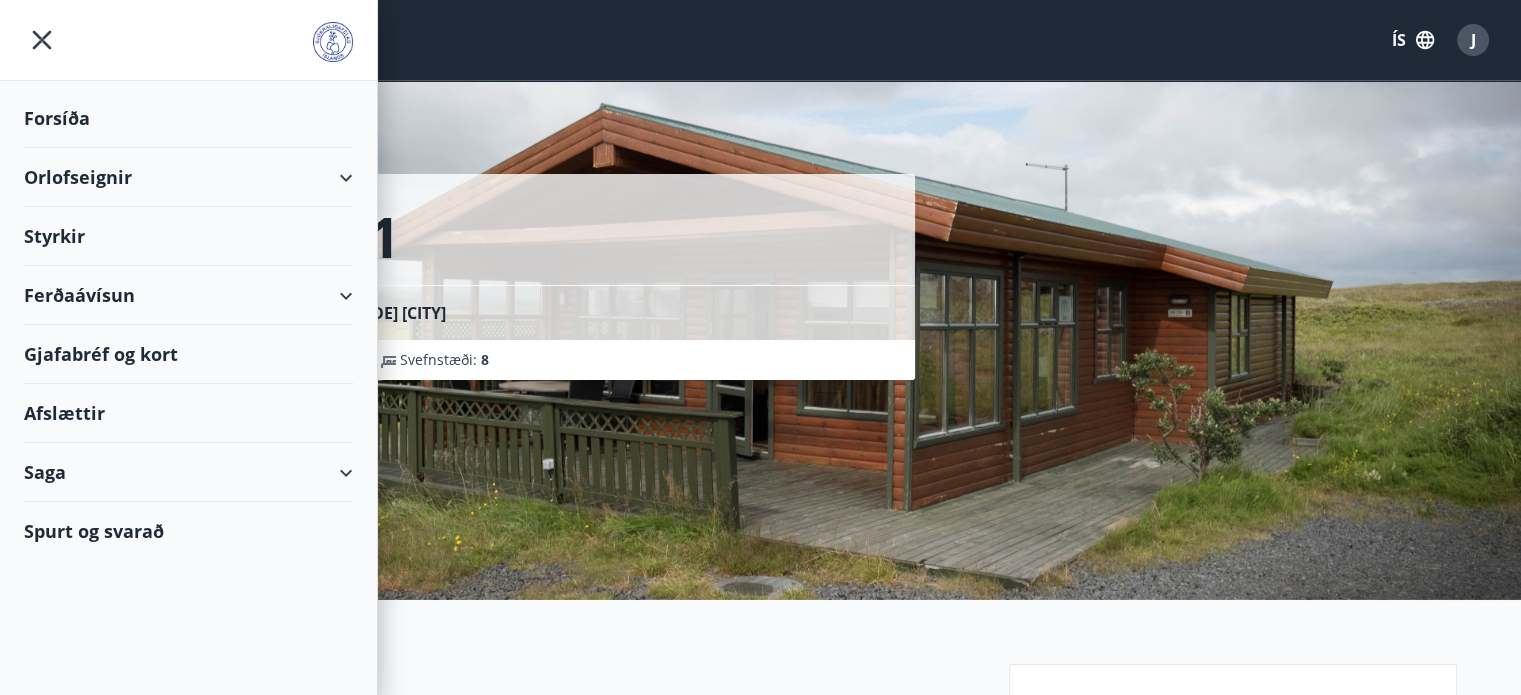 click on "Orlofseignir" at bounding box center [188, 177] 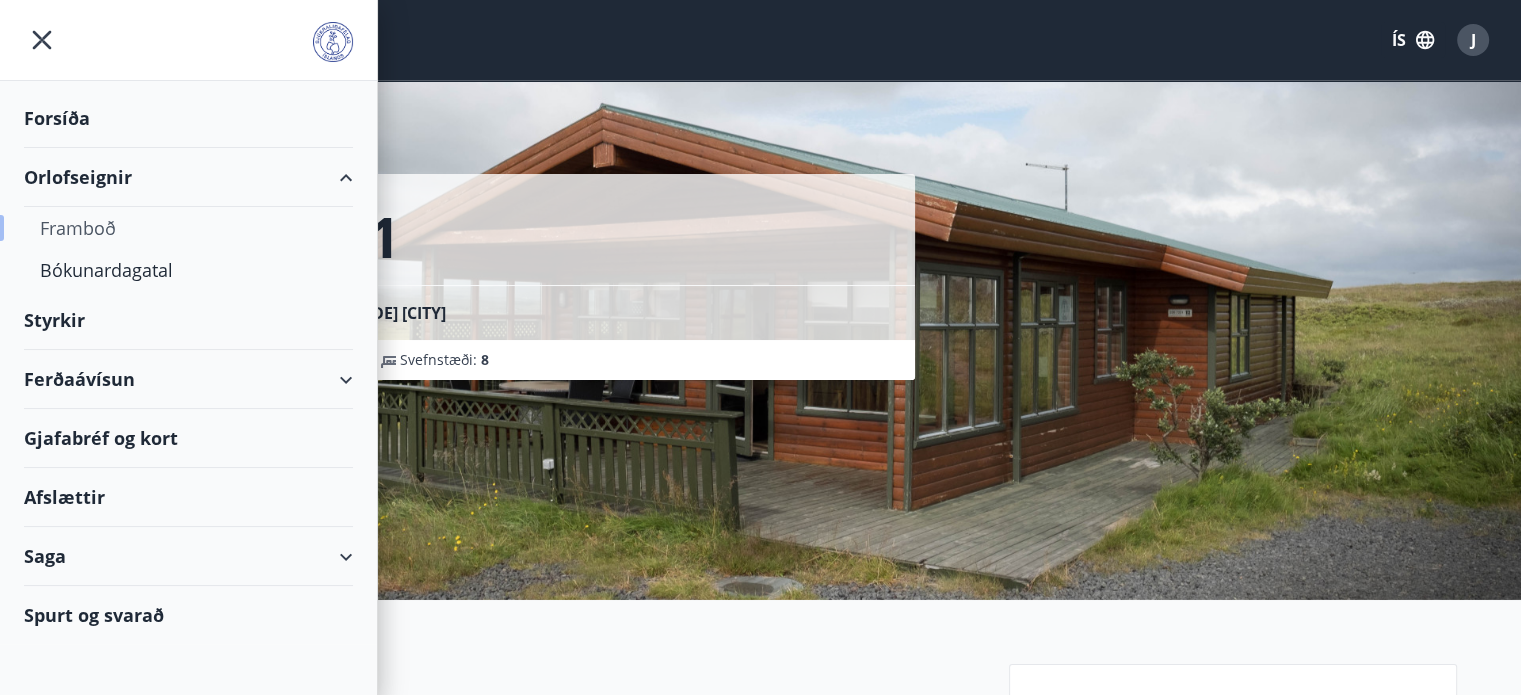 click on "Framboð" at bounding box center (188, 228) 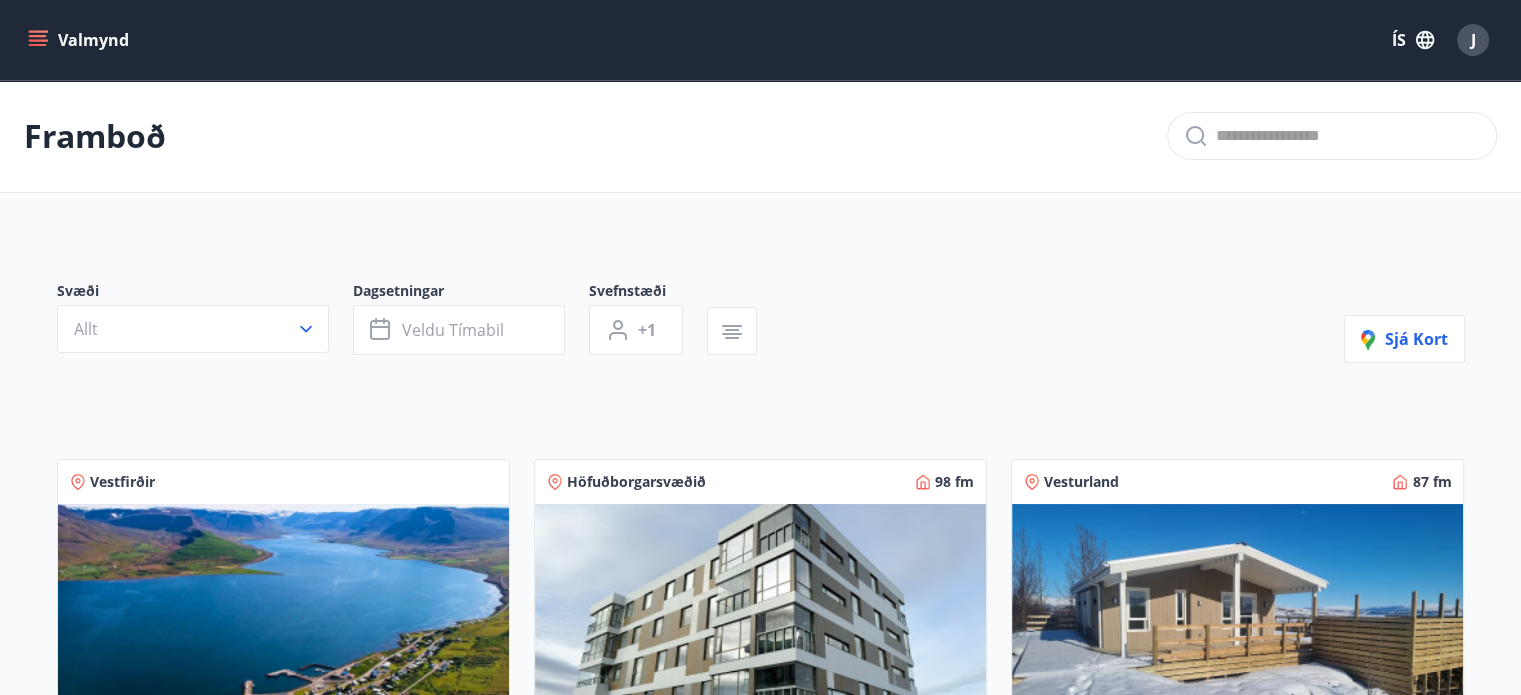 click on "Valmynd" at bounding box center (80, 40) 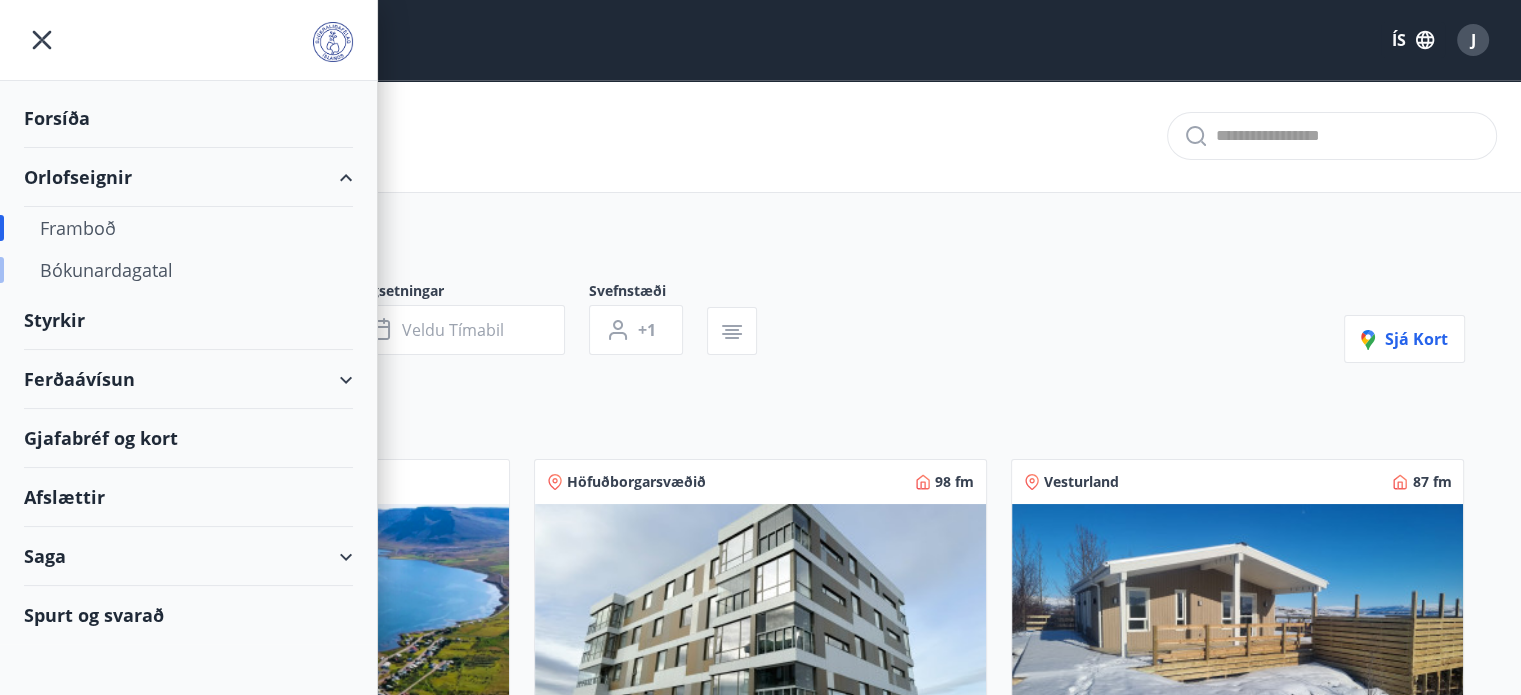 click on "Bókunardagatal" at bounding box center (188, 270) 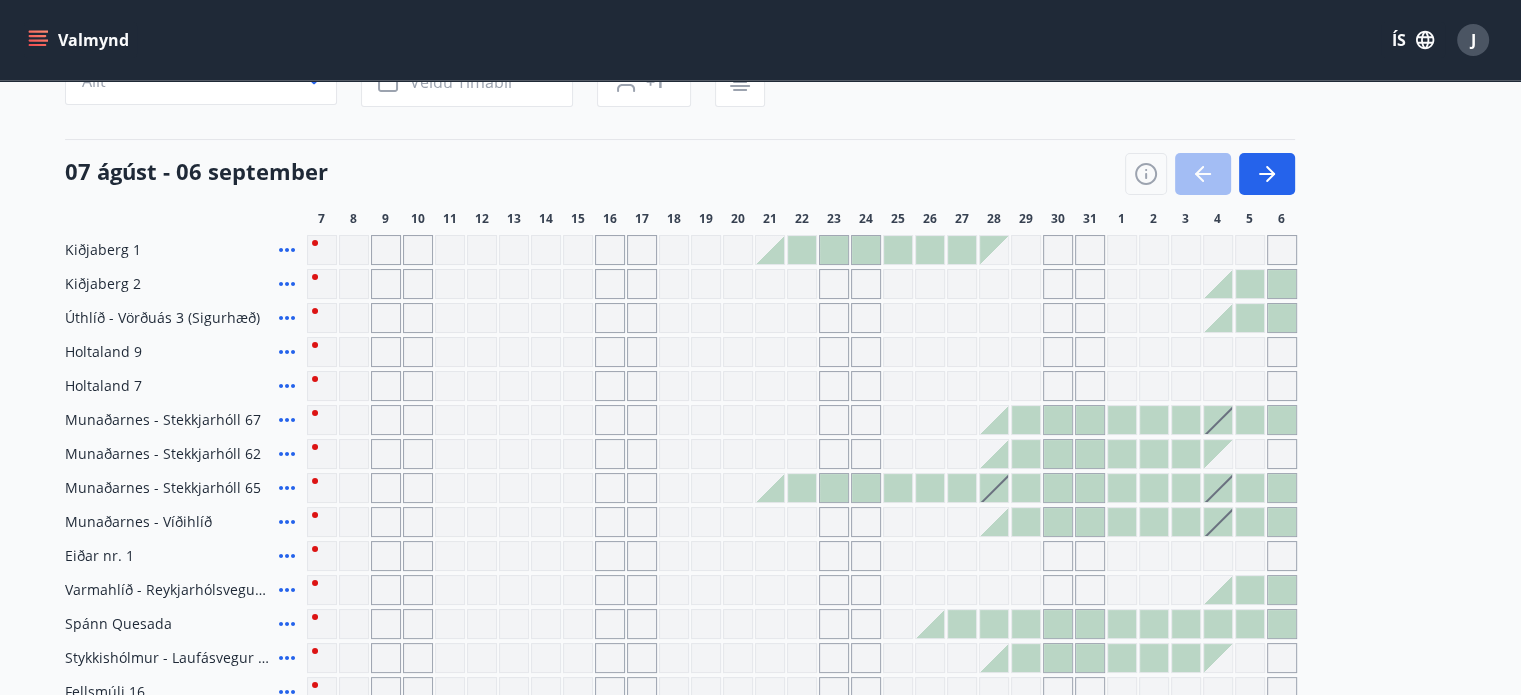scroll, scrollTop: 100, scrollLeft: 0, axis: vertical 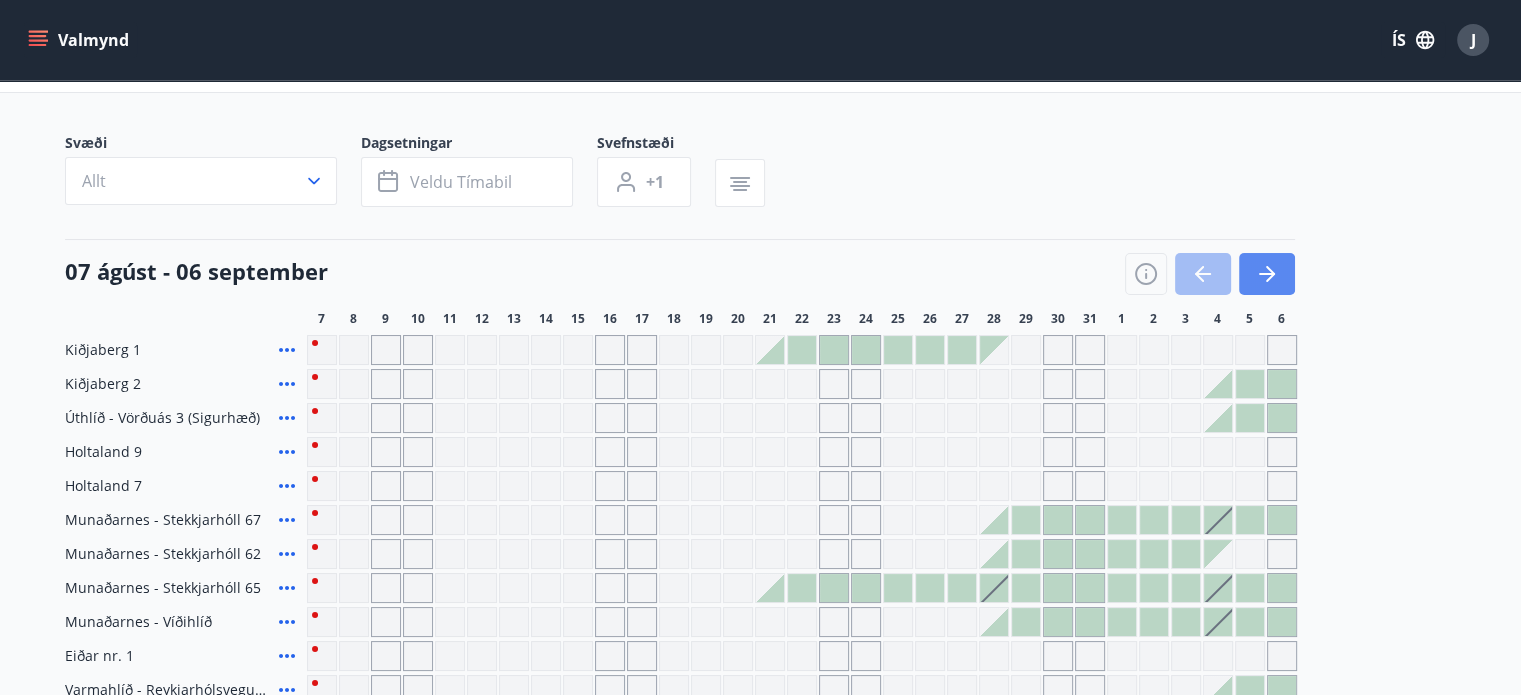 click 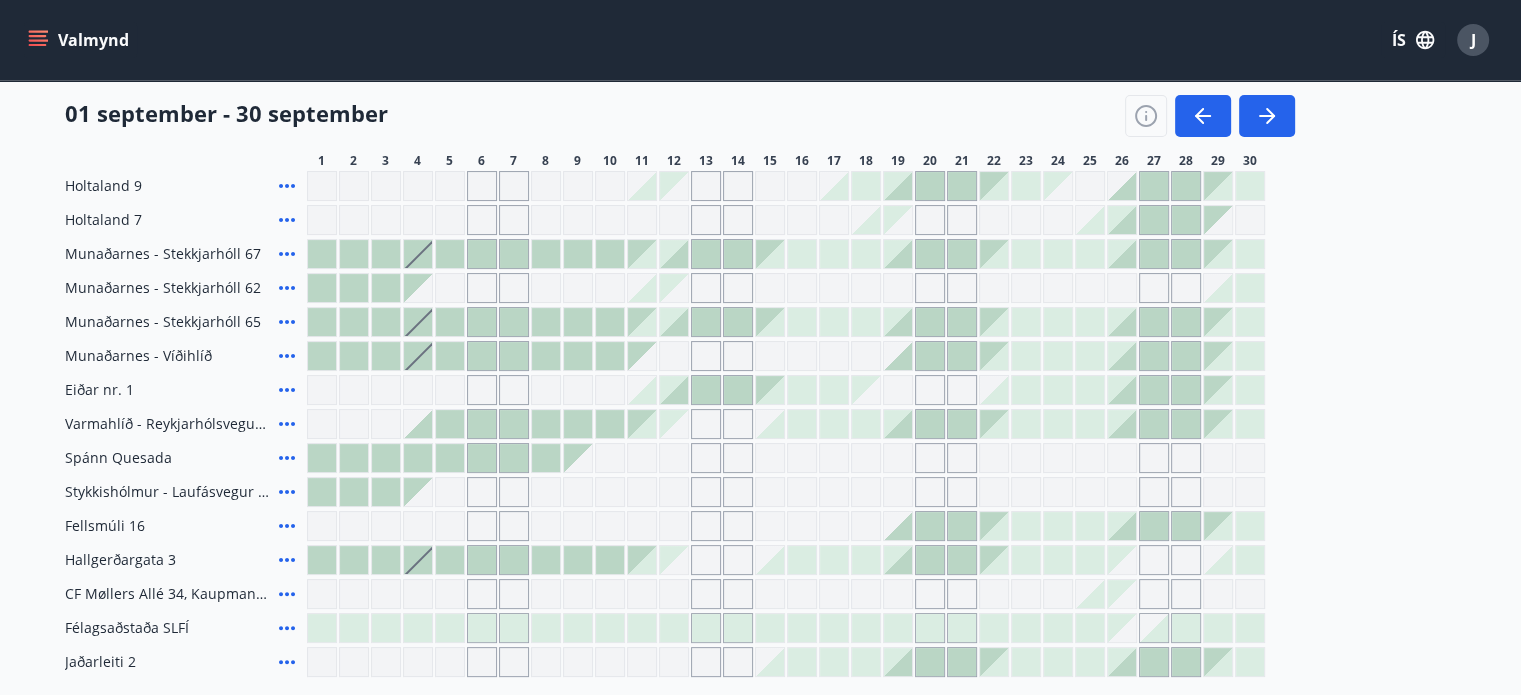 scroll, scrollTop: 400, scrollLeft: 0, axis: vertical 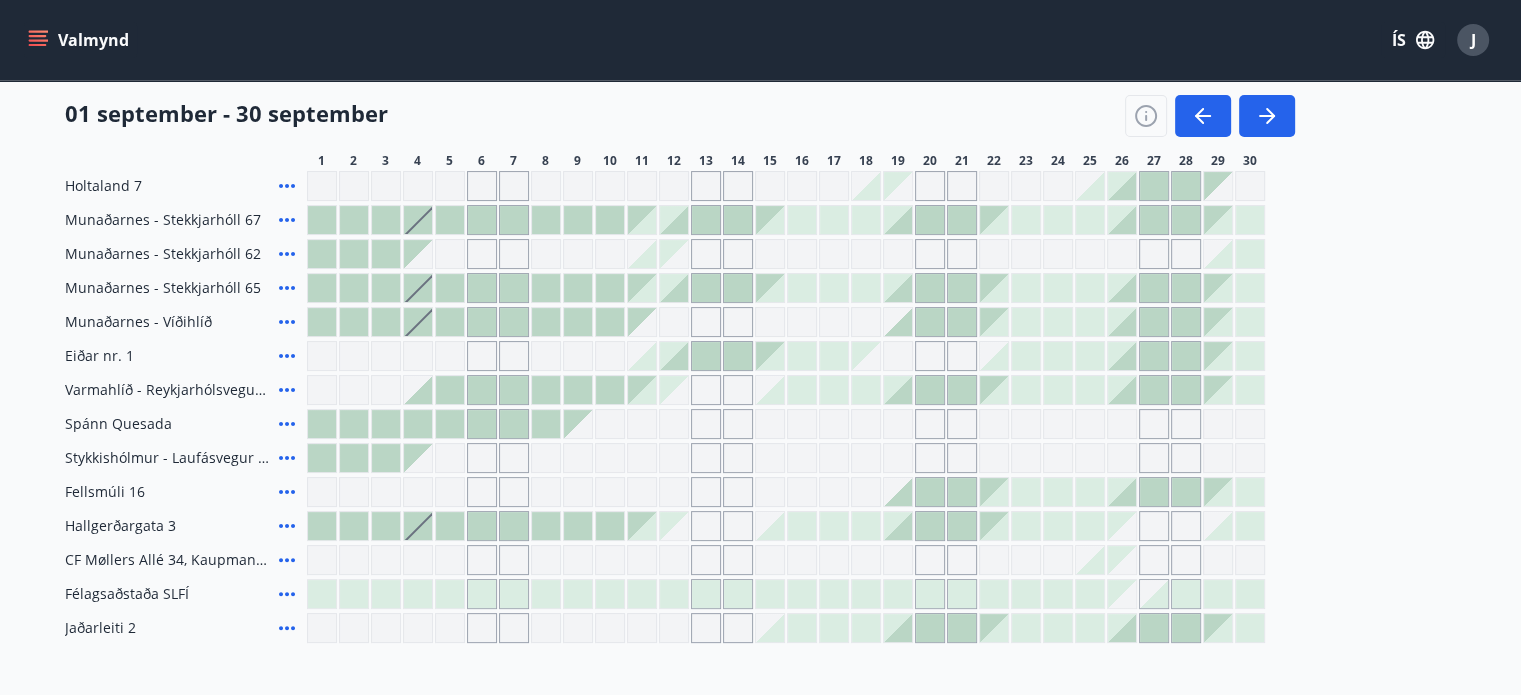 click at bounding box center (610, 594) 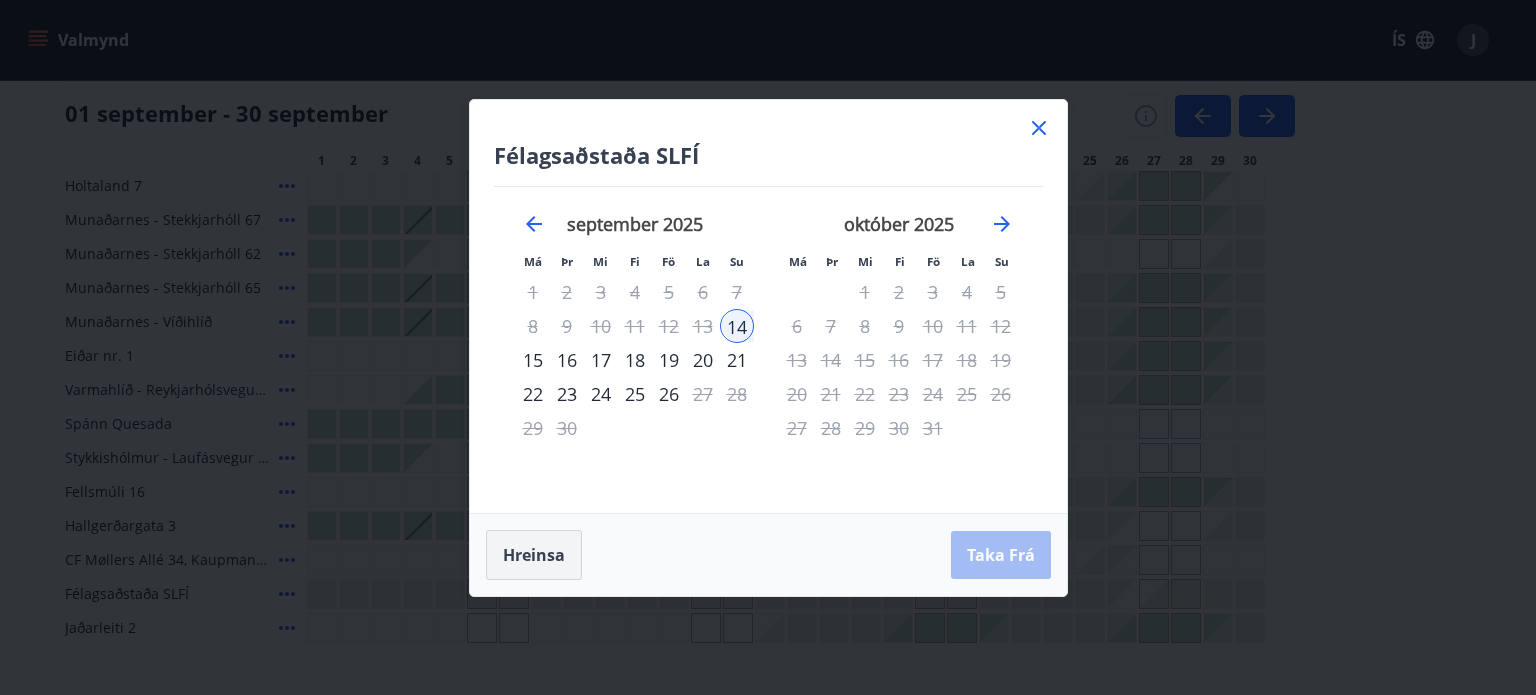 click on "Hreinsa" at bounding box center (534, 555) 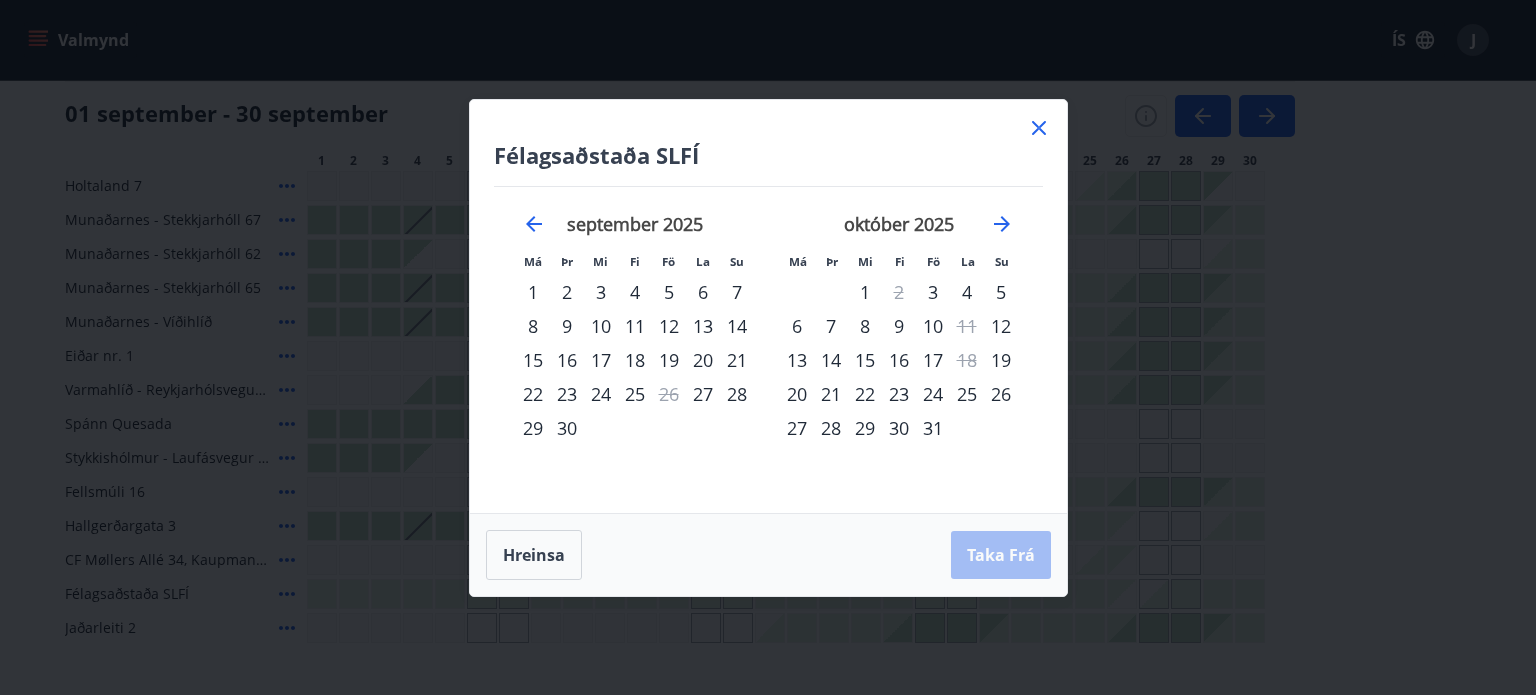 click 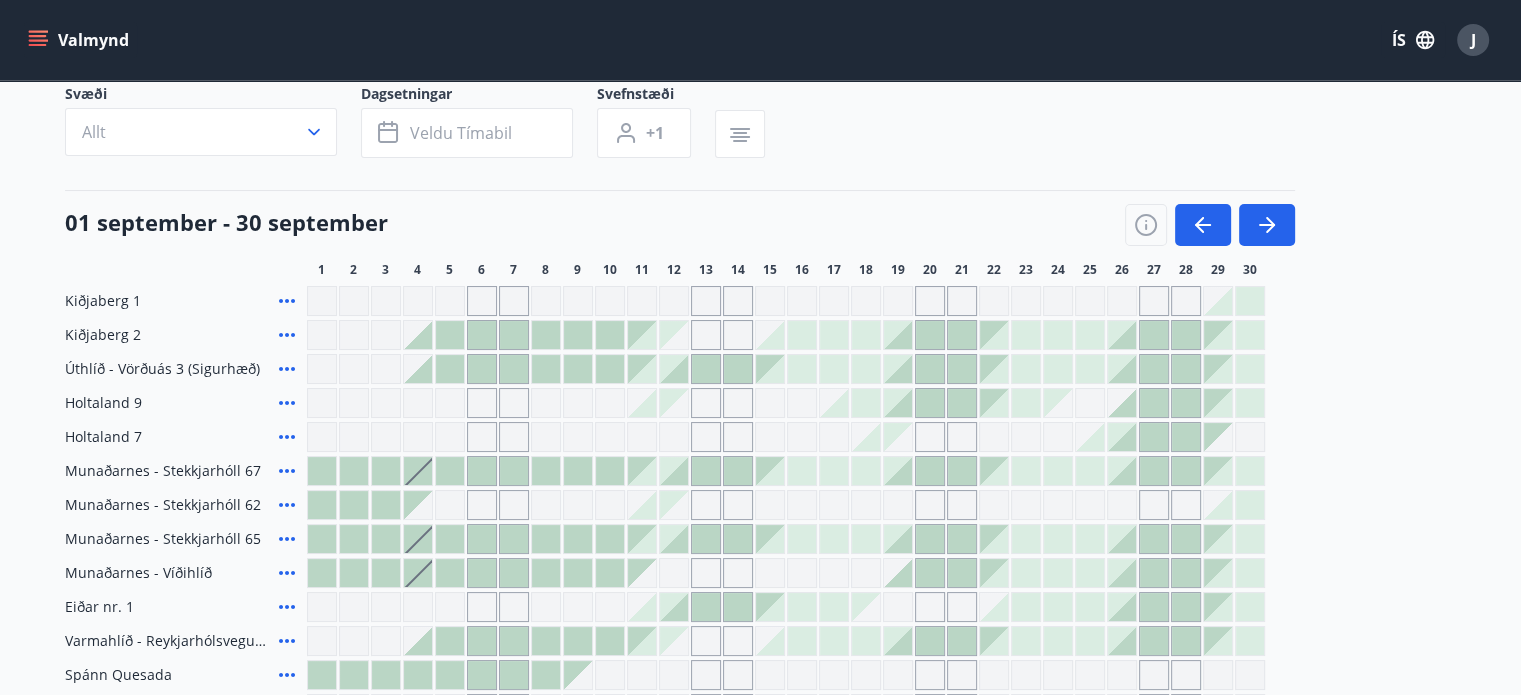 scroll, scrollTop: 100, scrollLeft: 0, axis: vertical 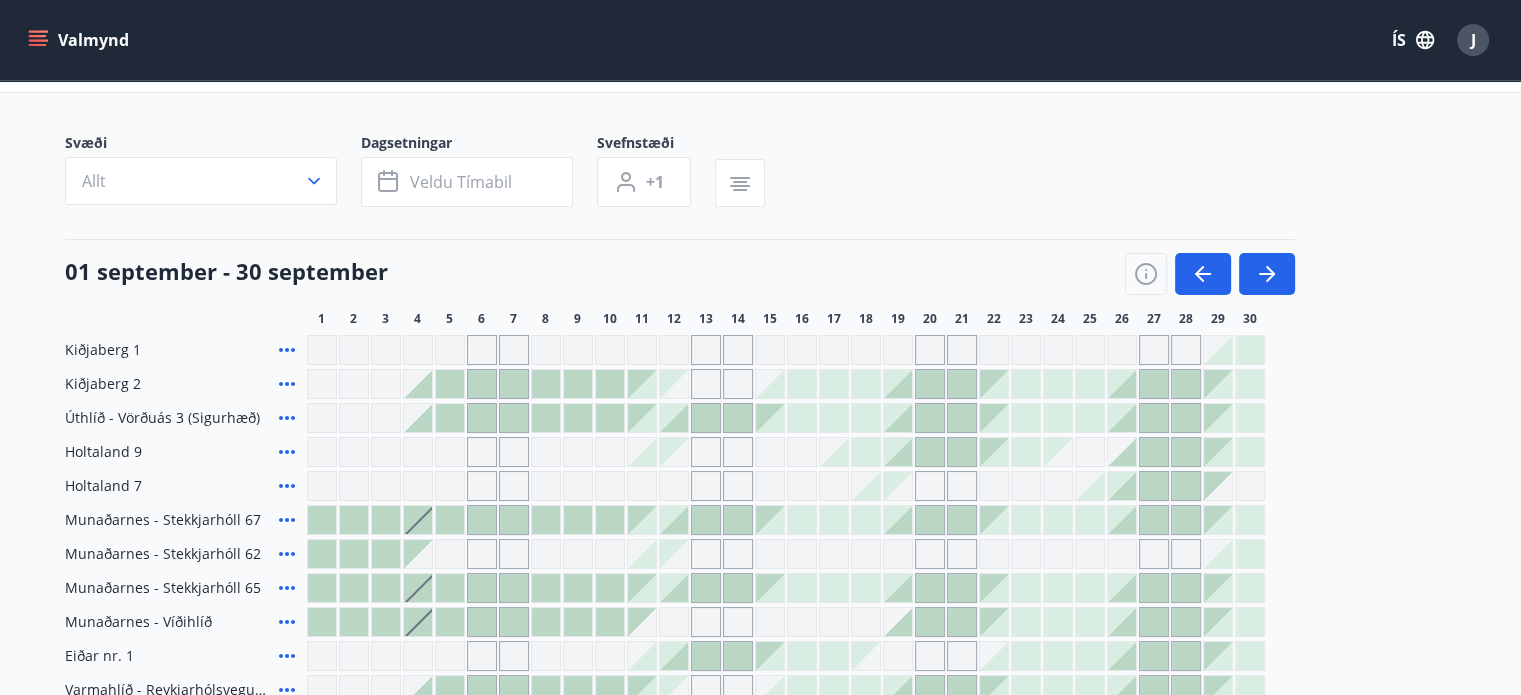 click at bounding box center [450, 350] 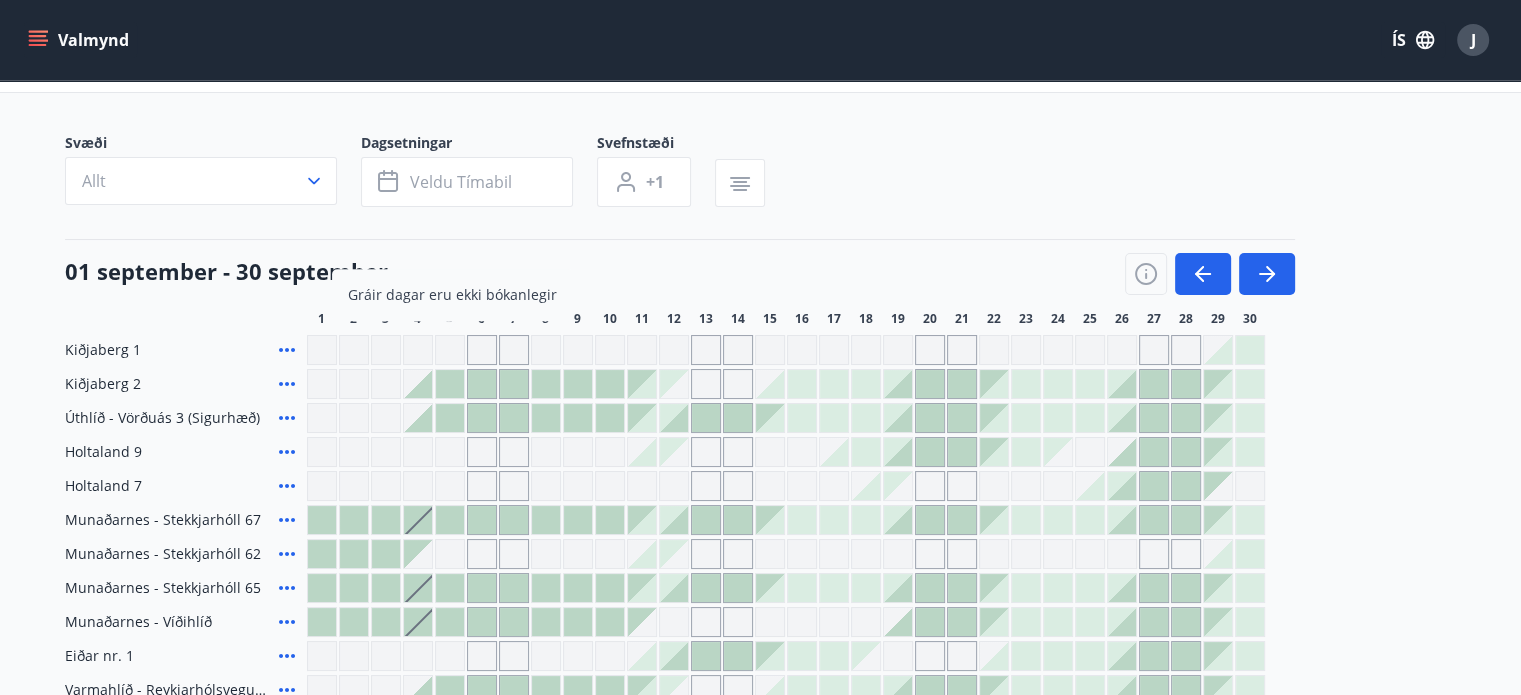 click at bounding box center [482, 350] 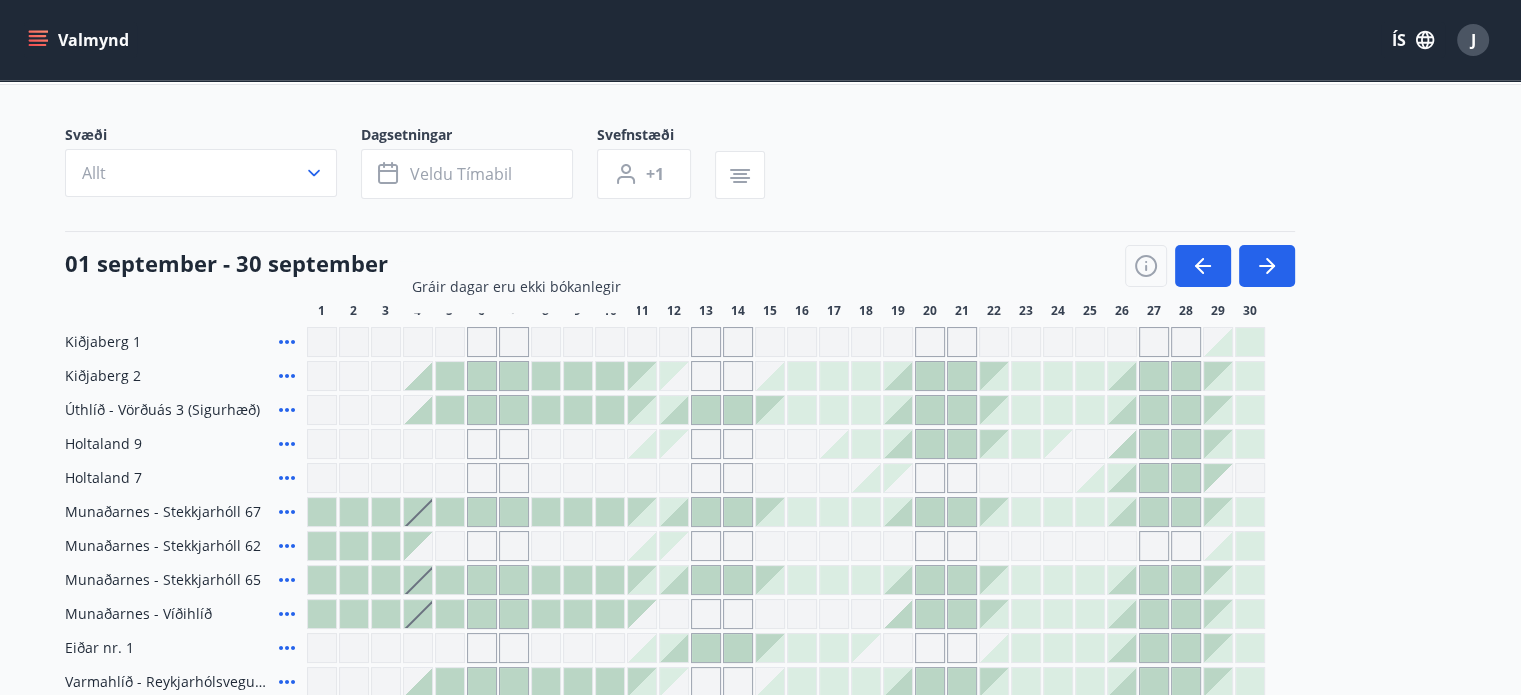 scroll, scrollTop: 0, scrollLeft: 0, axis: both 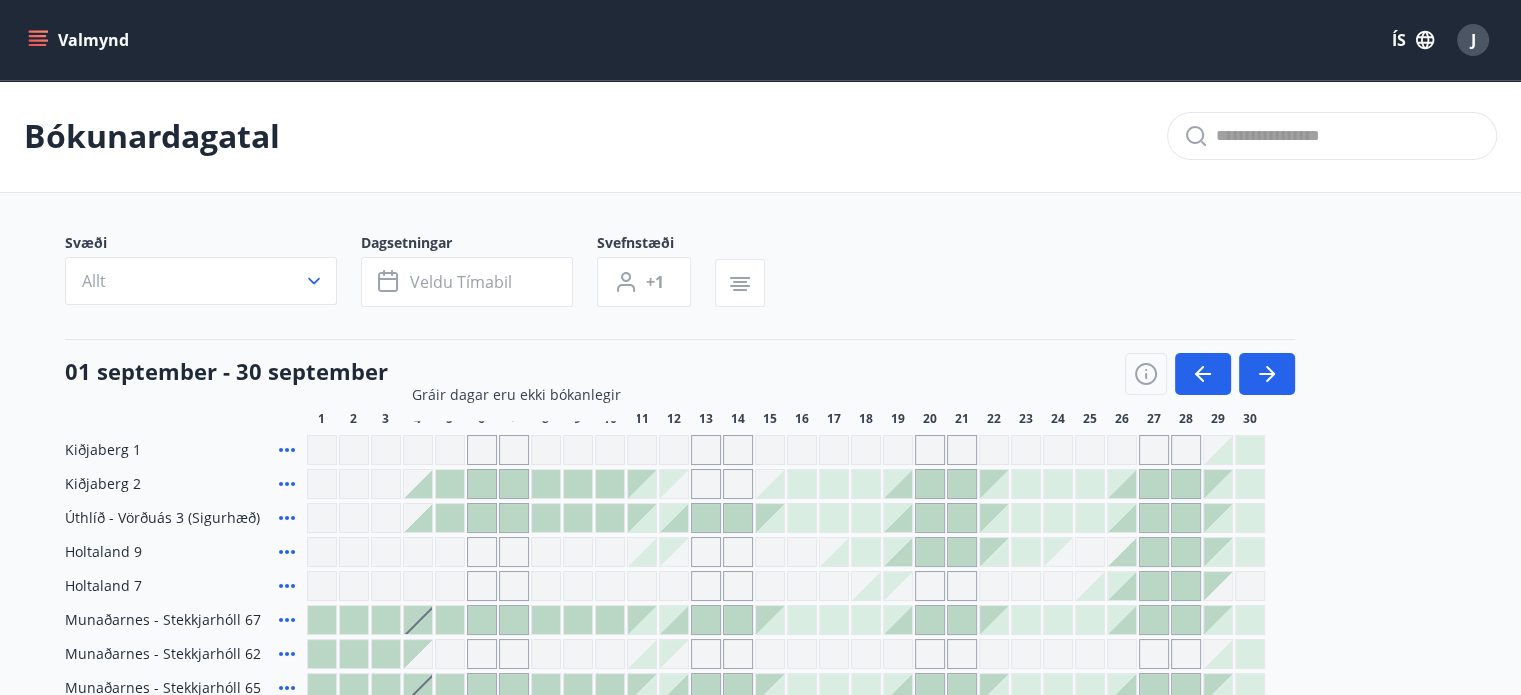 click on "01 september - 30 september" at bounding box center [680, 367] 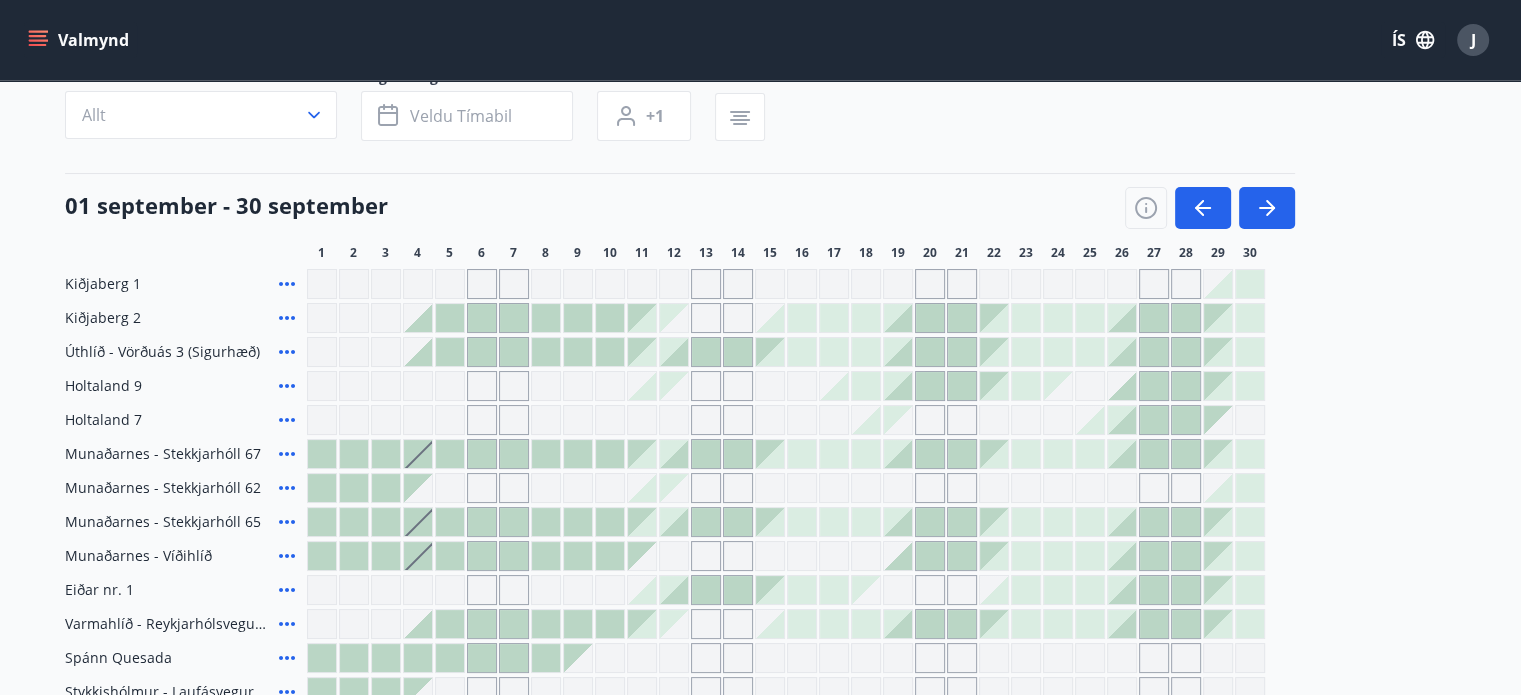 scroll, scrollTop: 200, scrollLeft: 0, axis: vertical 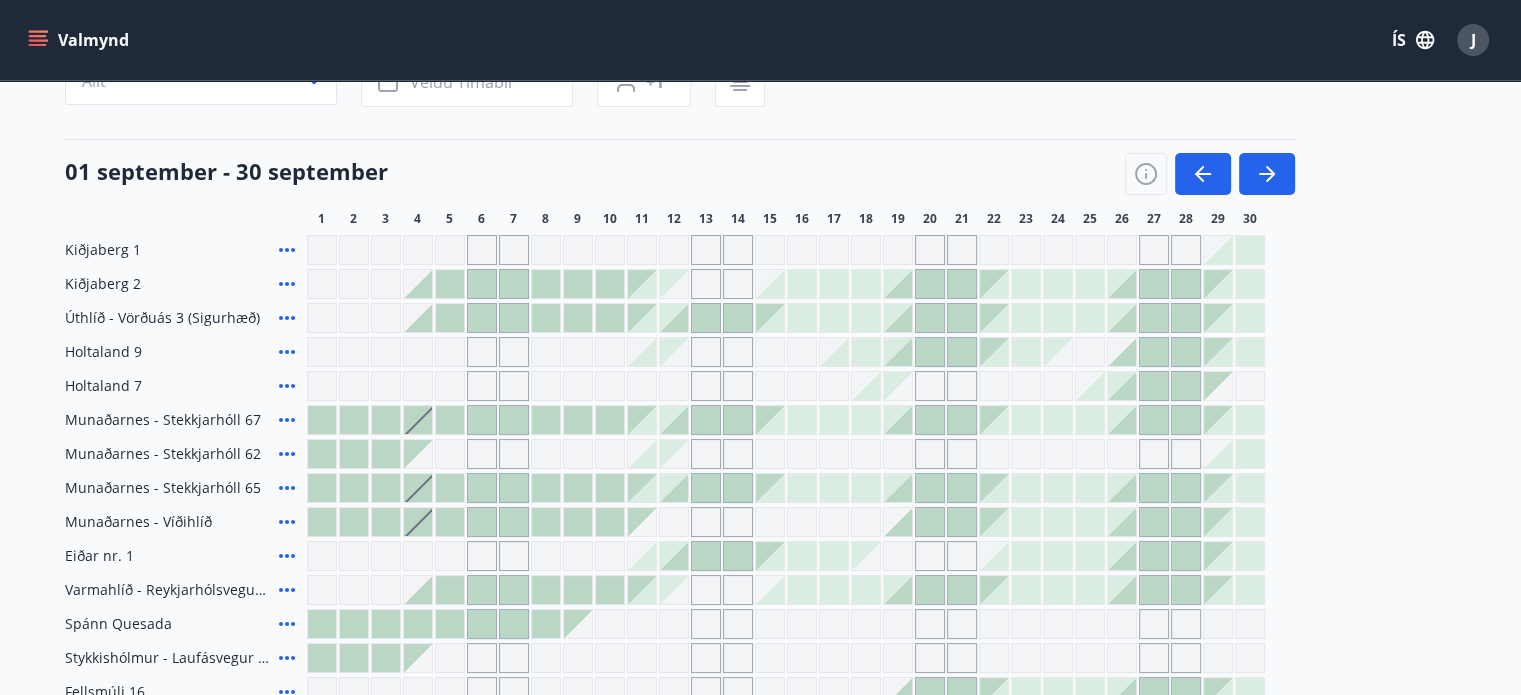 click 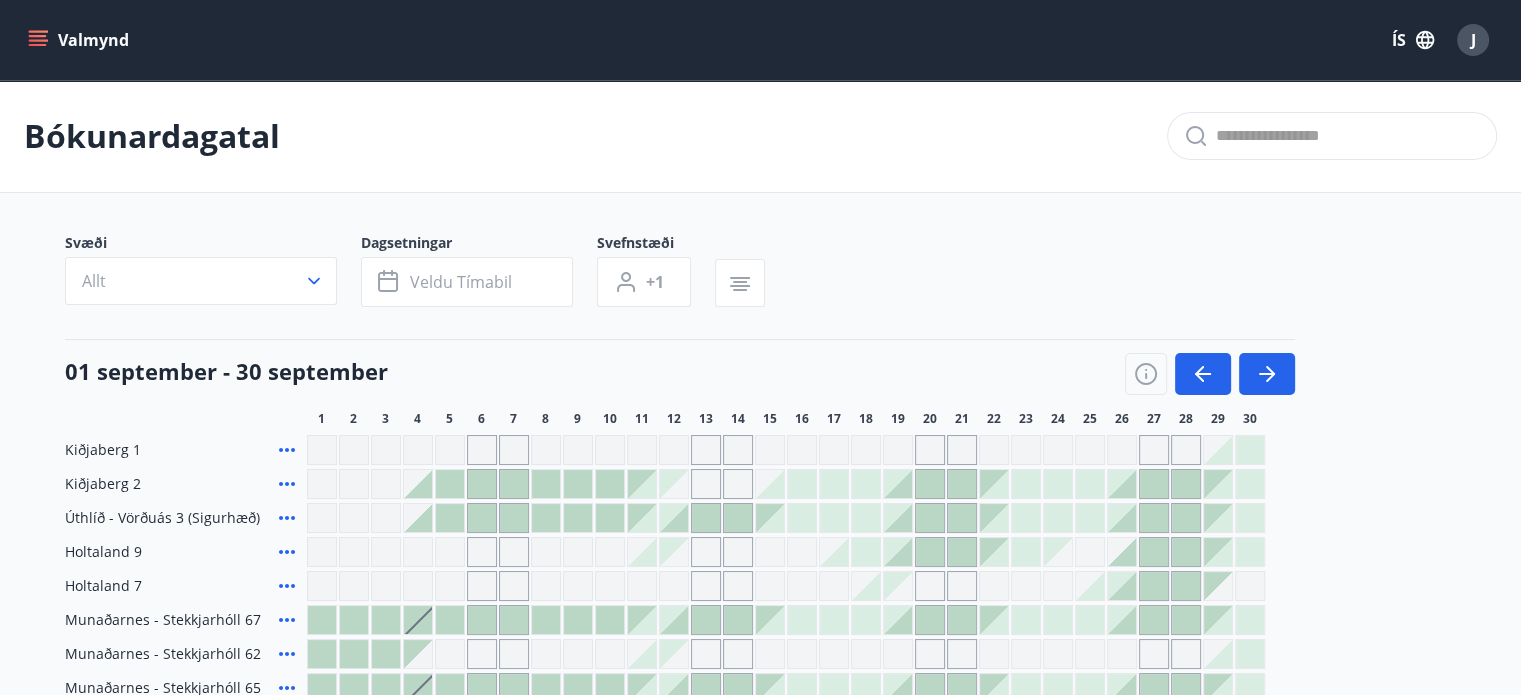 click at bounding box center [450, 484] 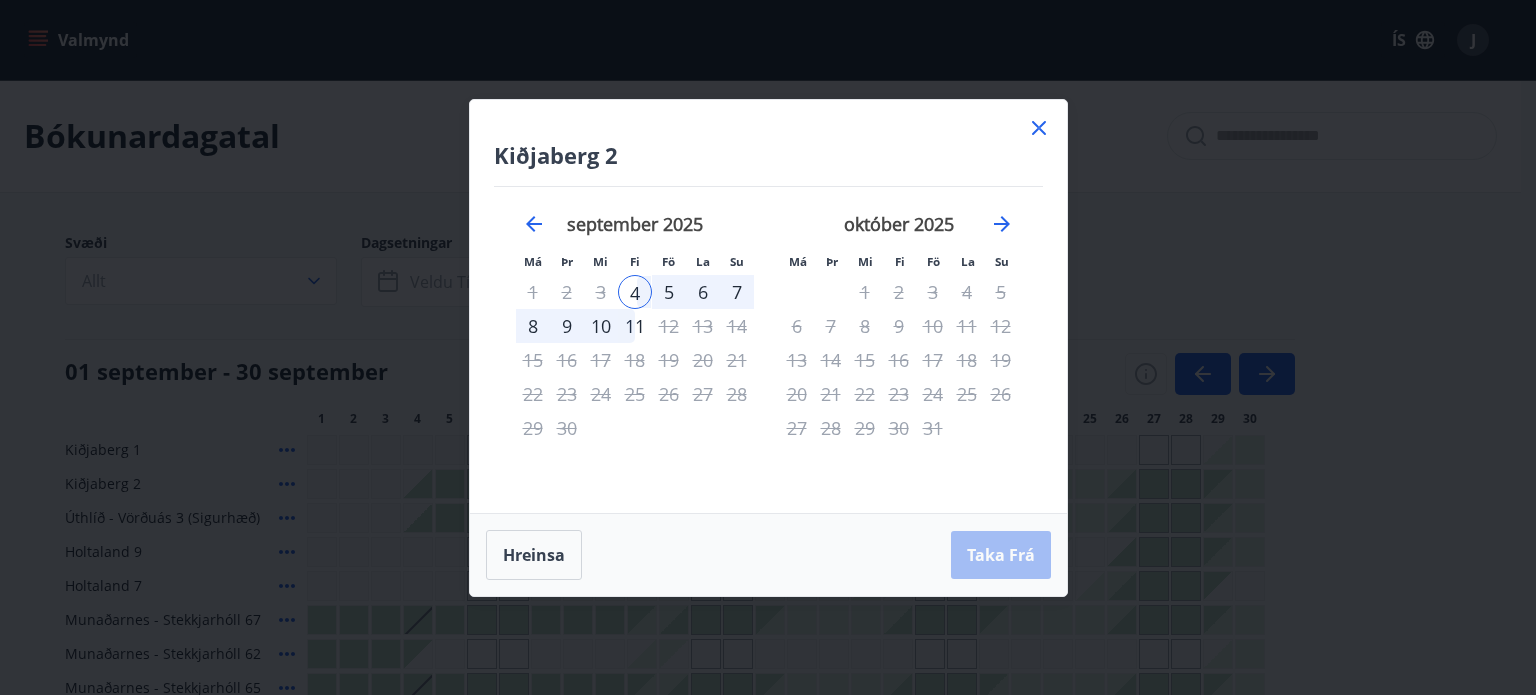 click 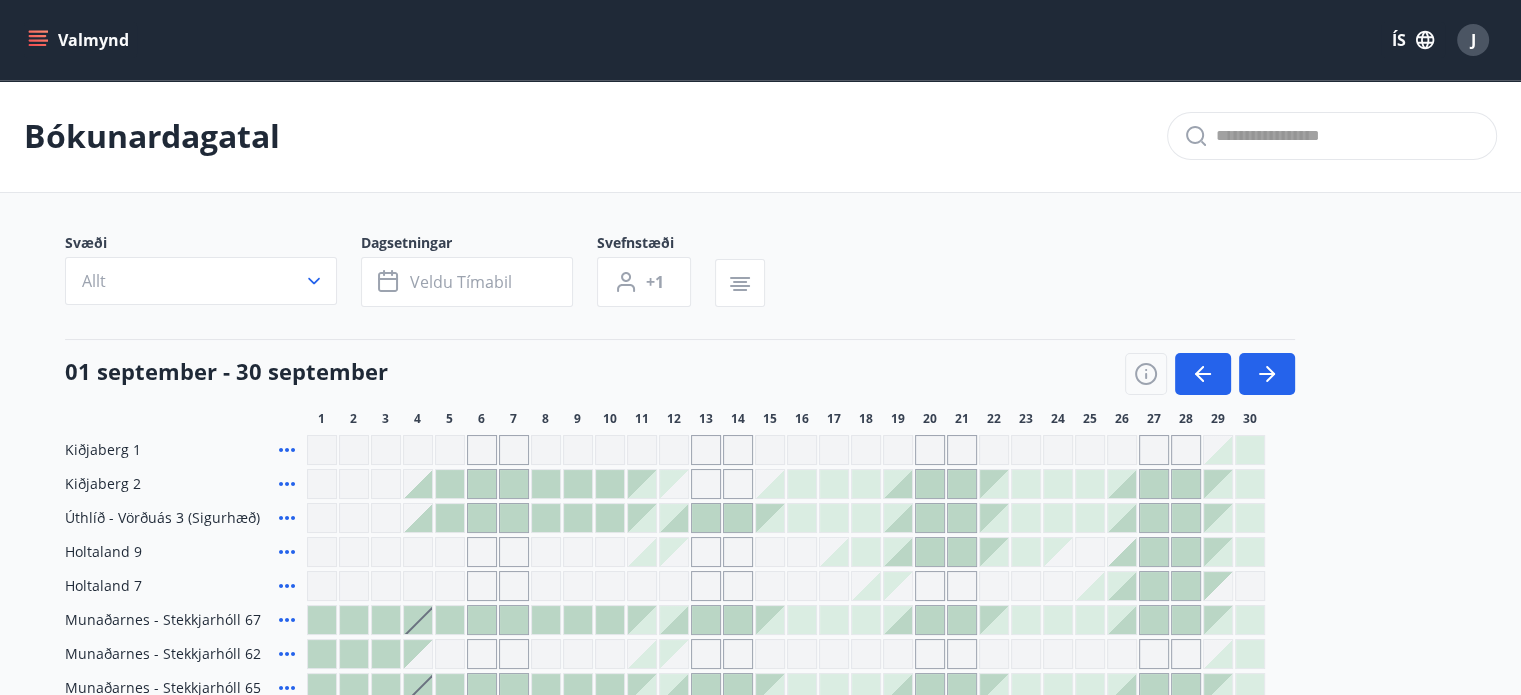 click at bounding box center [450, 484] 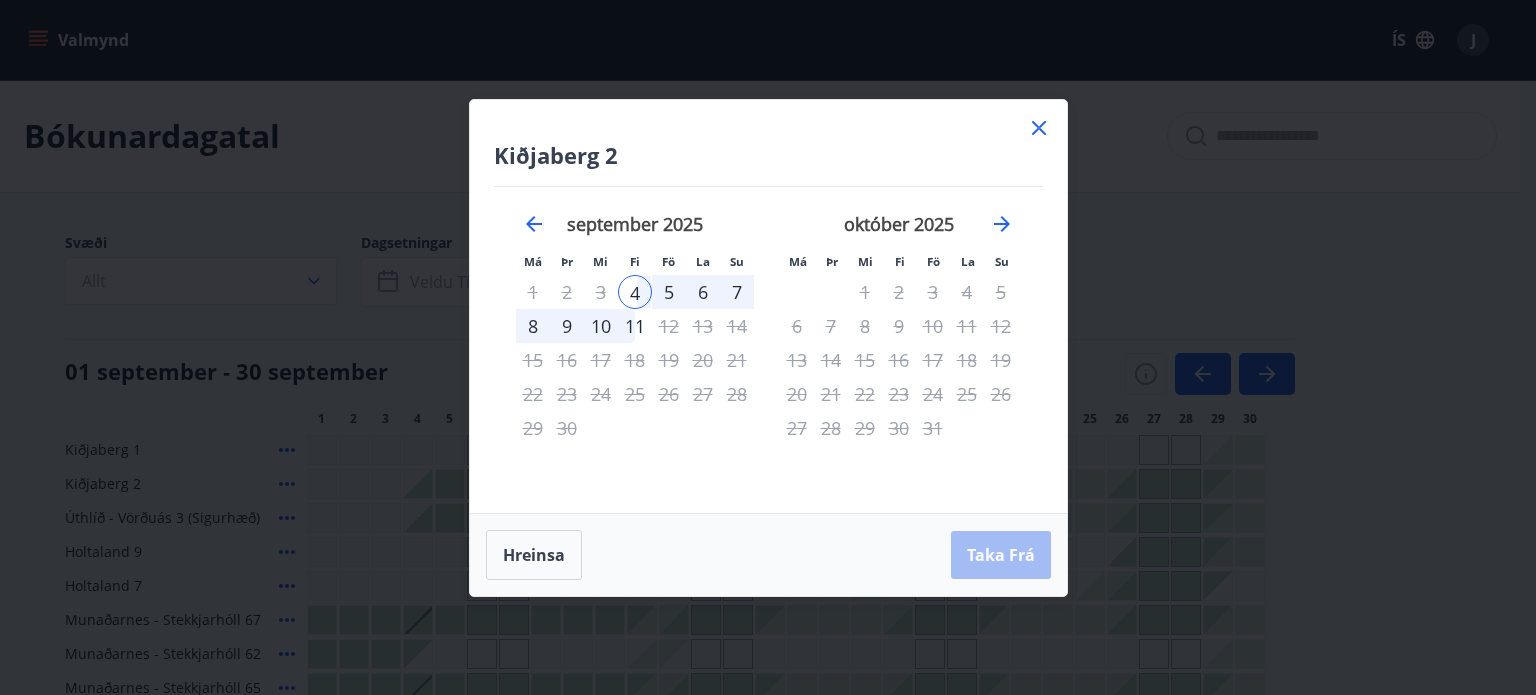 click on "8" at bounding box center [533, 326] 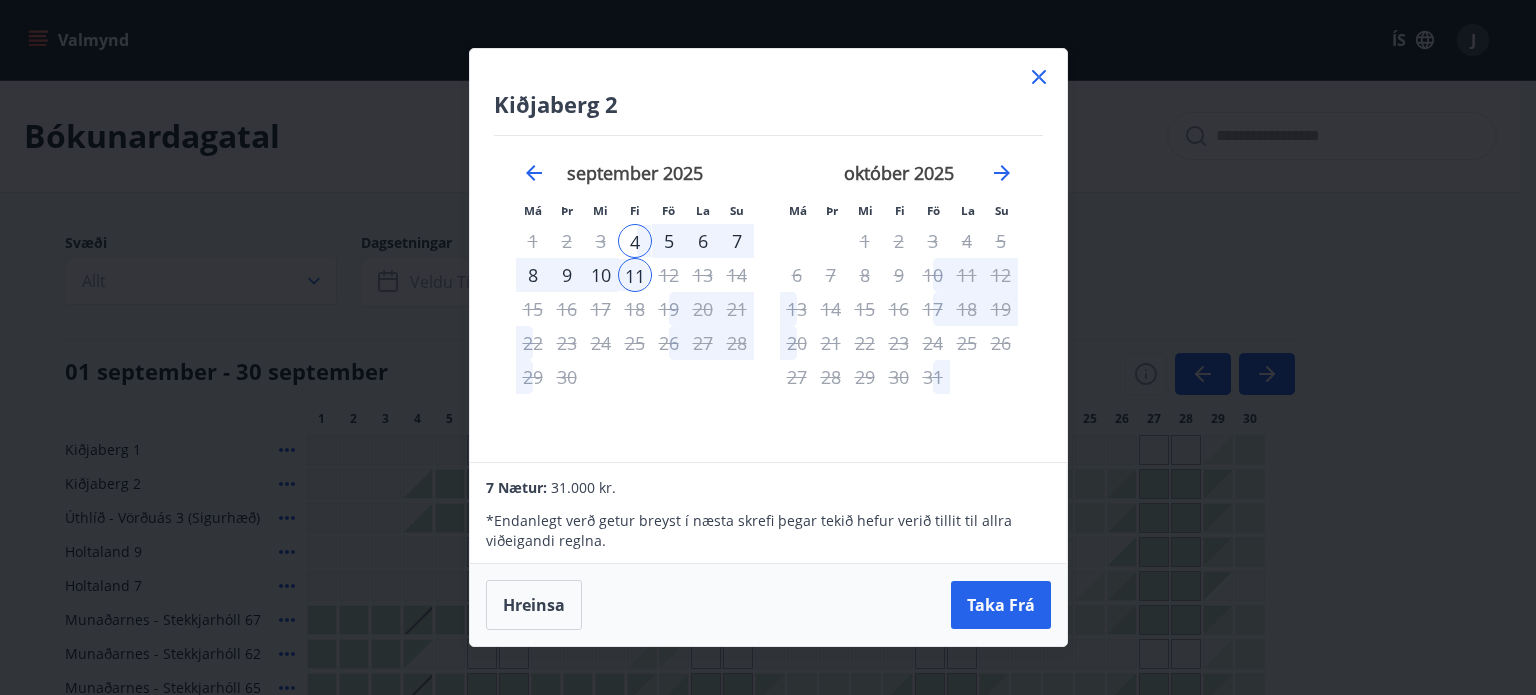 click 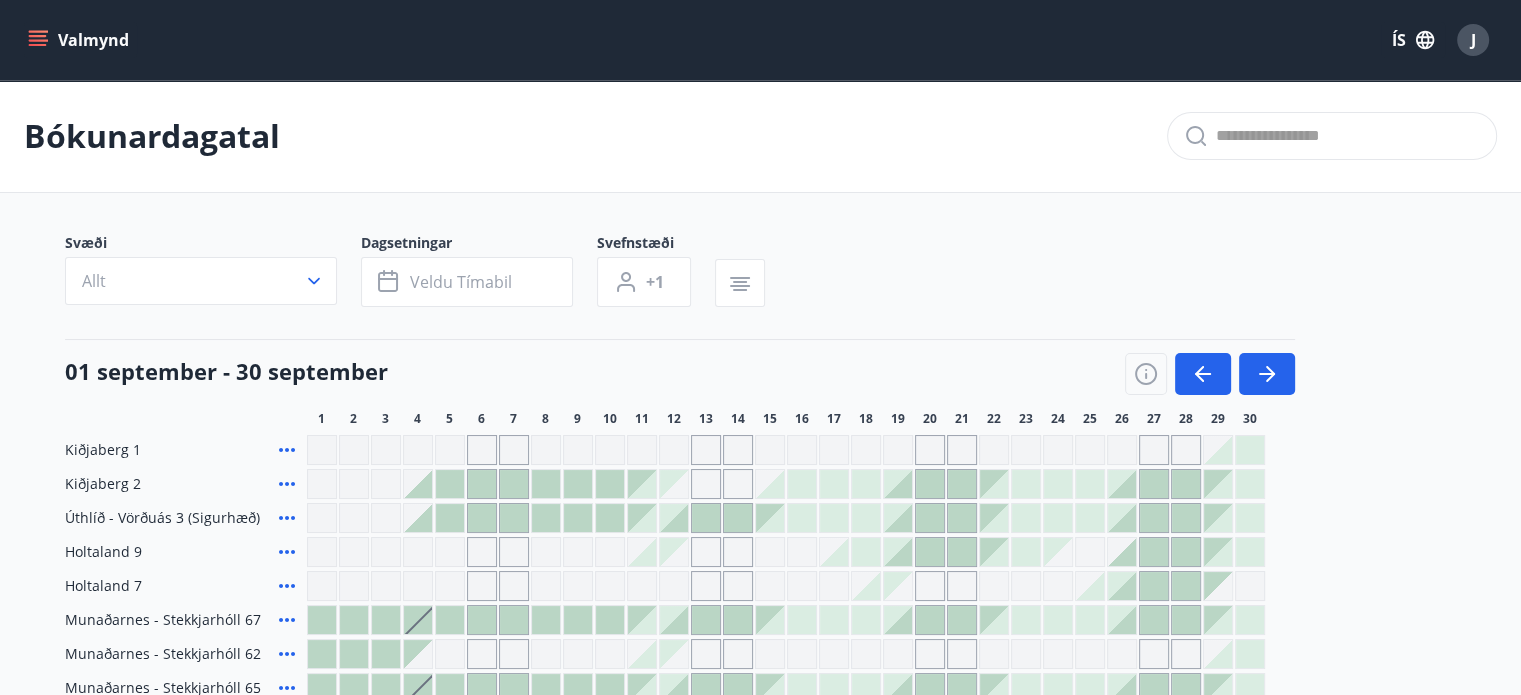 click on "Valmynd [COUNTRY] [NAME]" at bounding box center [760, 40] 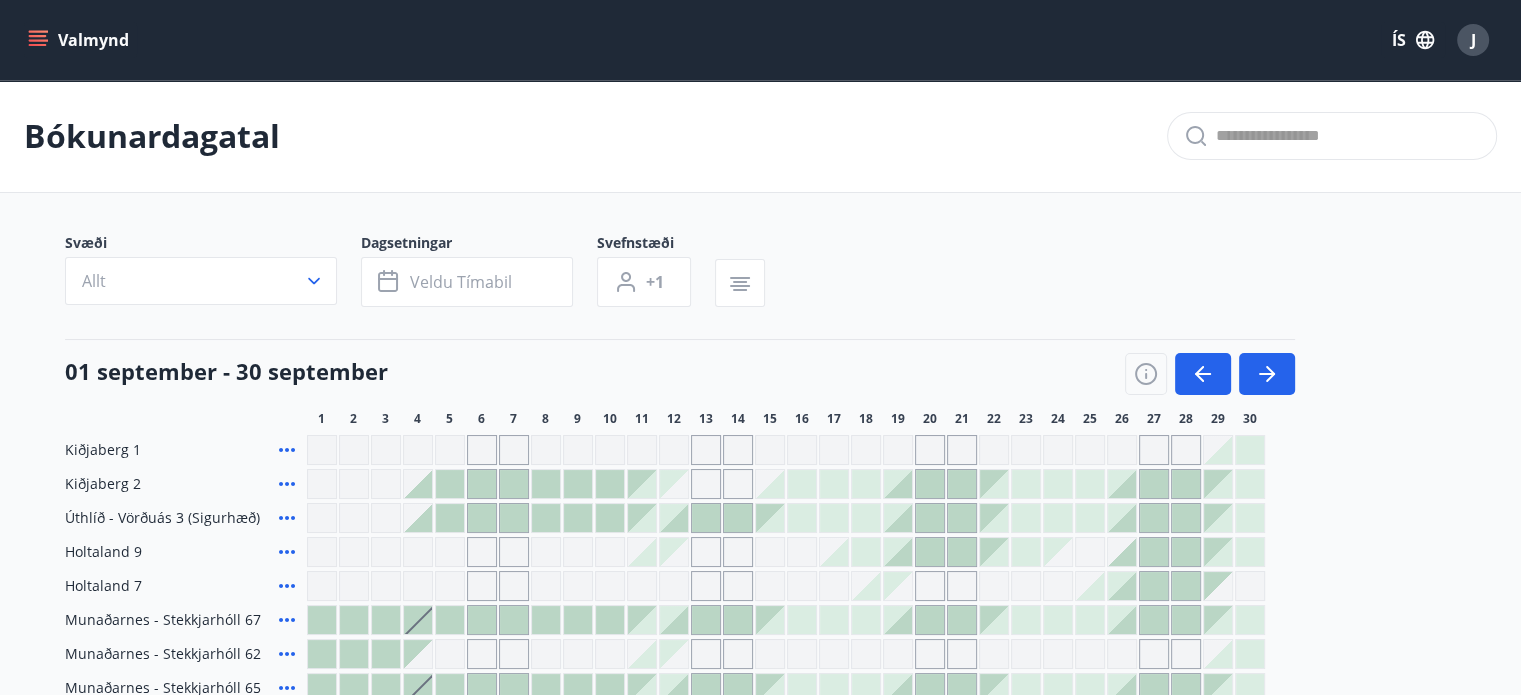 click at bounding box center (898, 484) 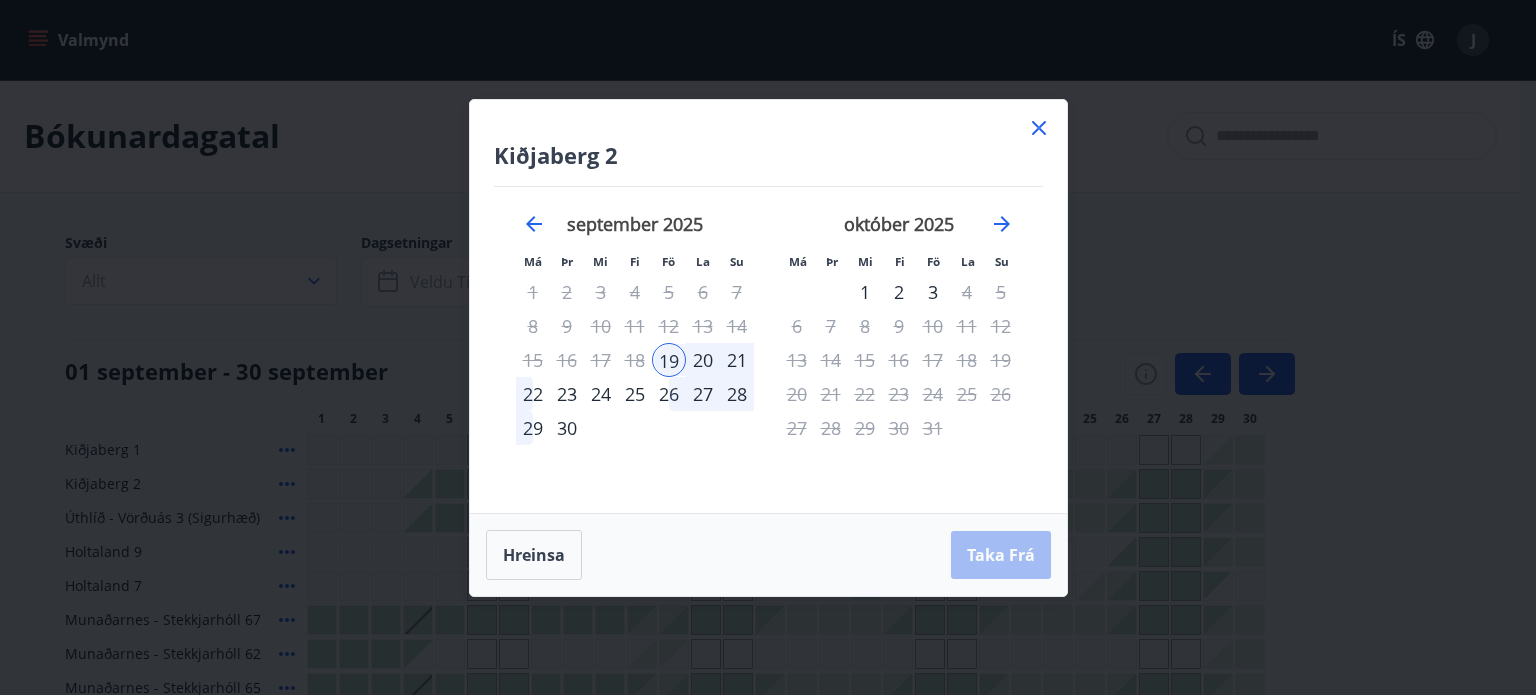 click on "Hreinsa Taka Frá" at bounding box center [768, 555] 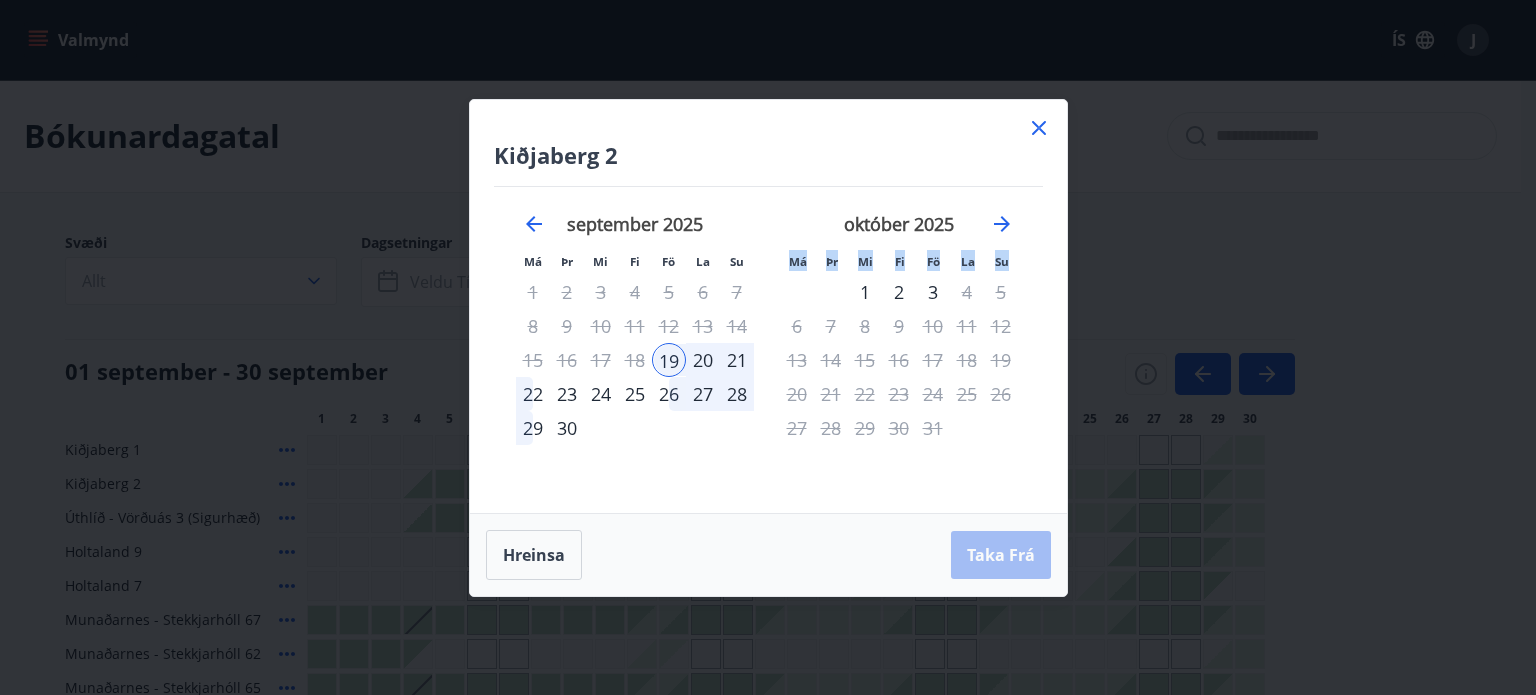 click on "Hreinsa Taka Frá" at bounding box center (768, 555) 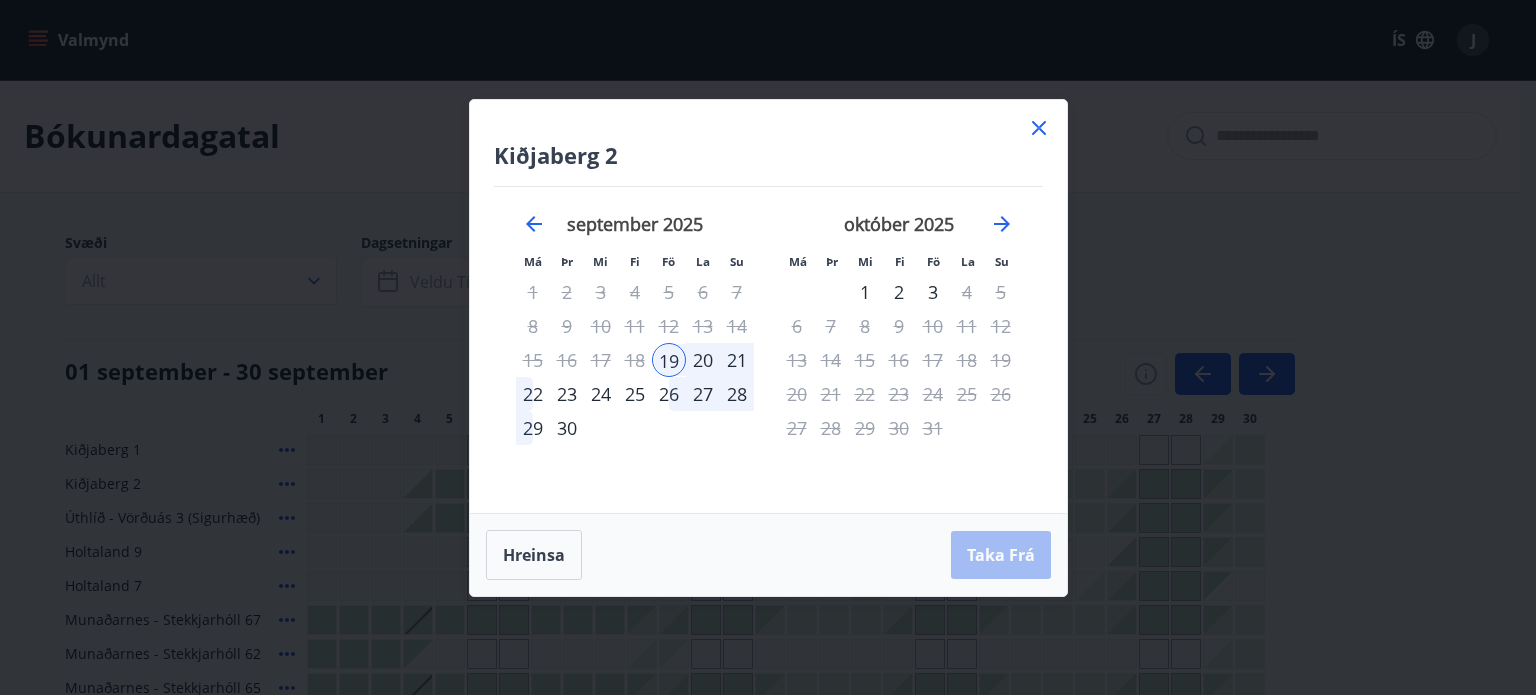click on "Hreinsa Taka Frá" at bounding box center [768, 555] 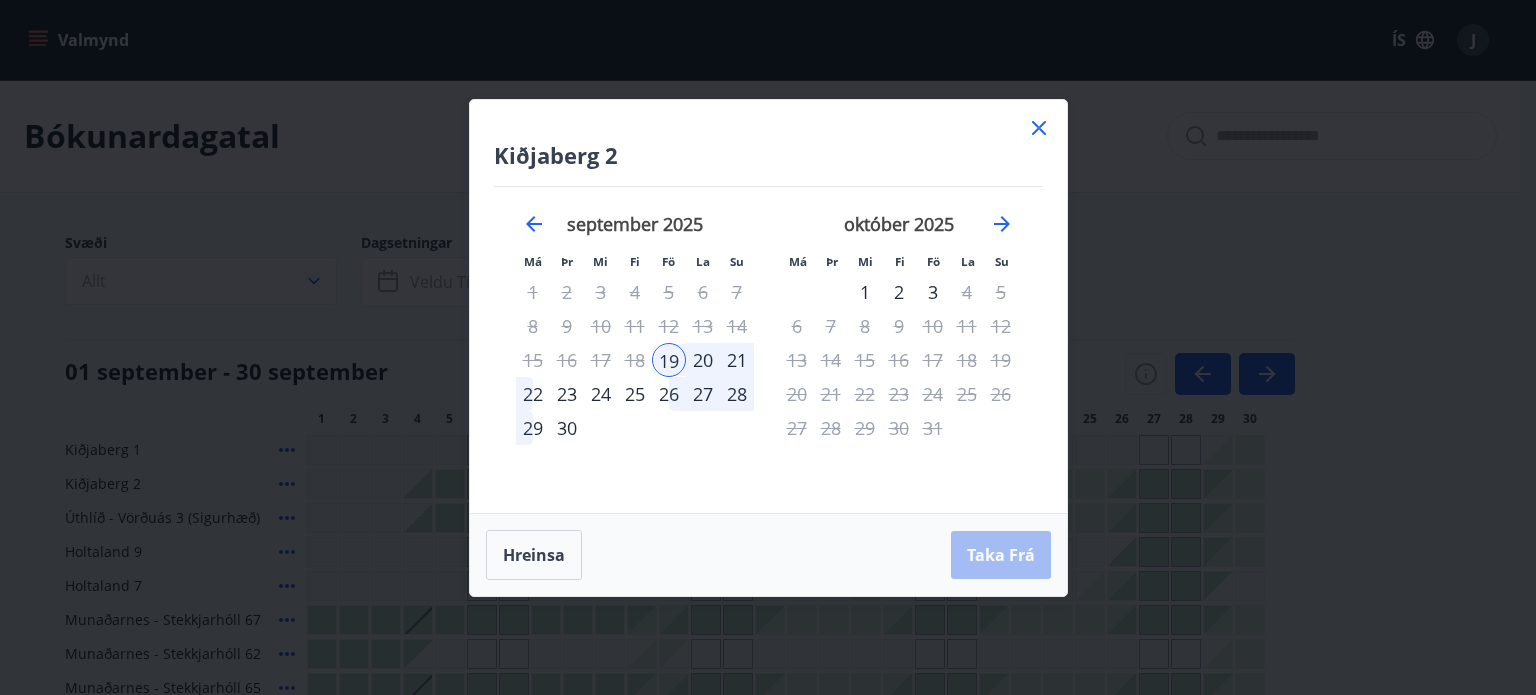 click on "22" at bounding box center (533, 394) 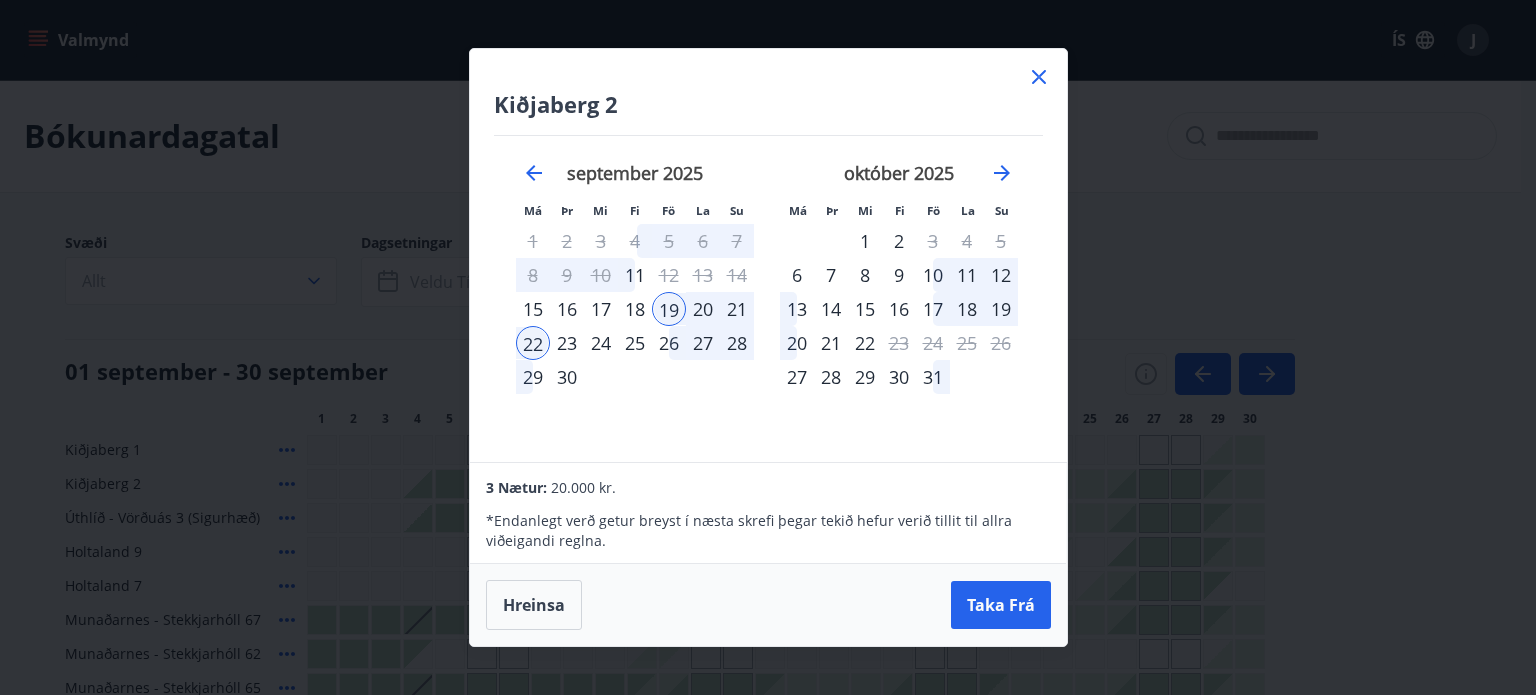 click 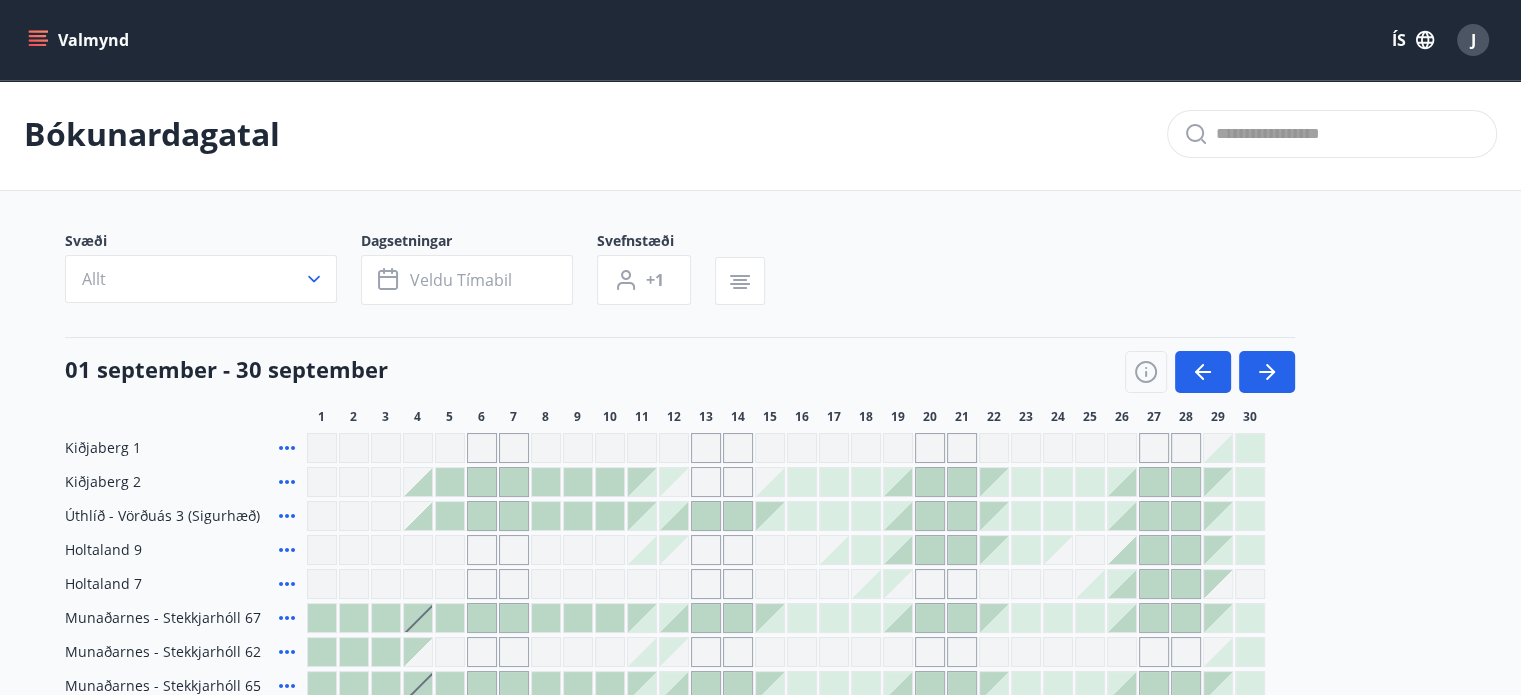 scroll, scrollTop: 0, scrollLeft: 0, axis: both 